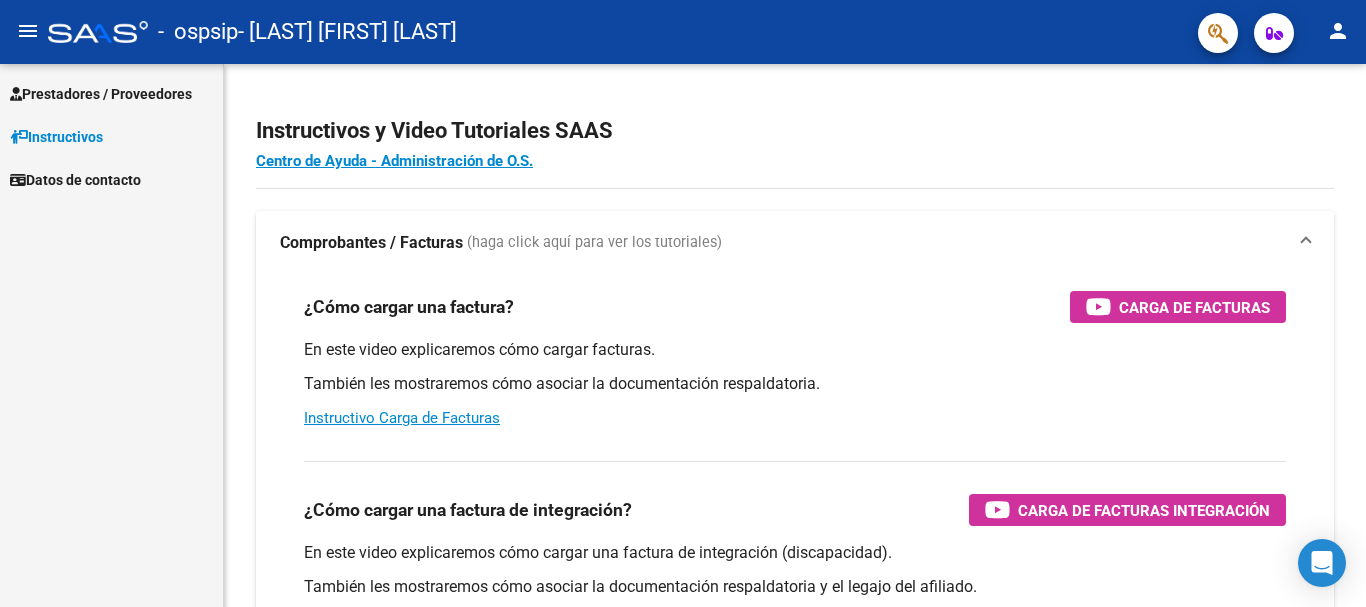 scroll, scrollTop: 0, scrollLeft: 0, axis: both 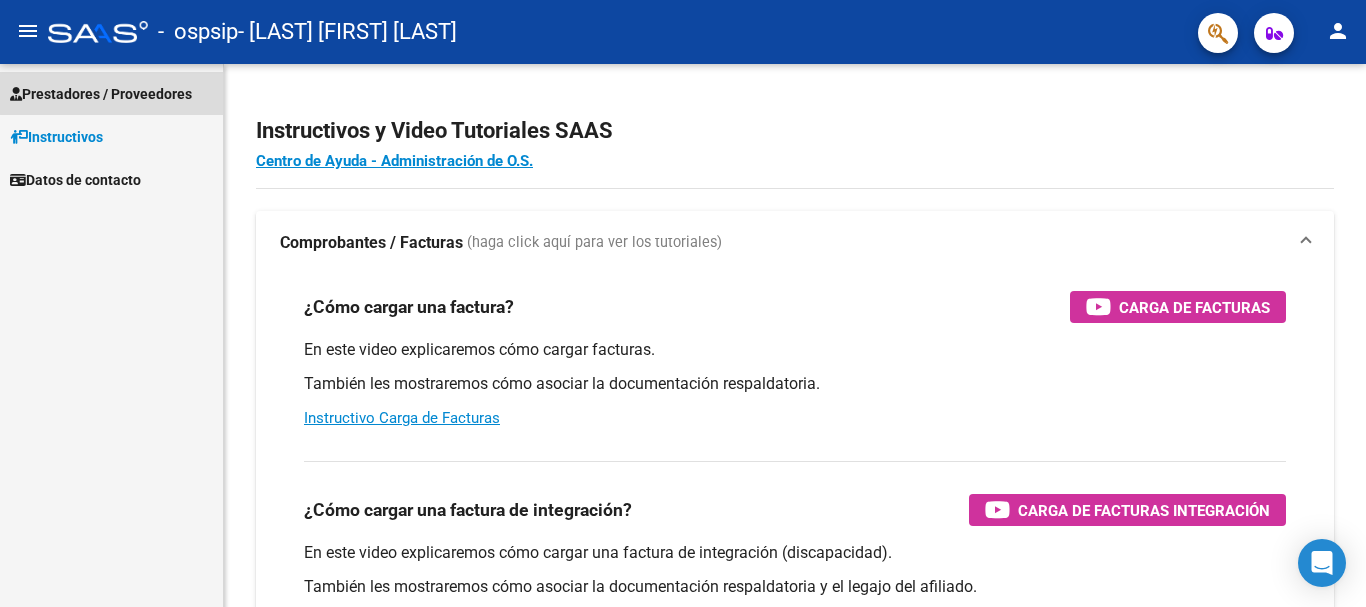 click on "Prestadores / Proveedores" at bounding box center [111, 93] 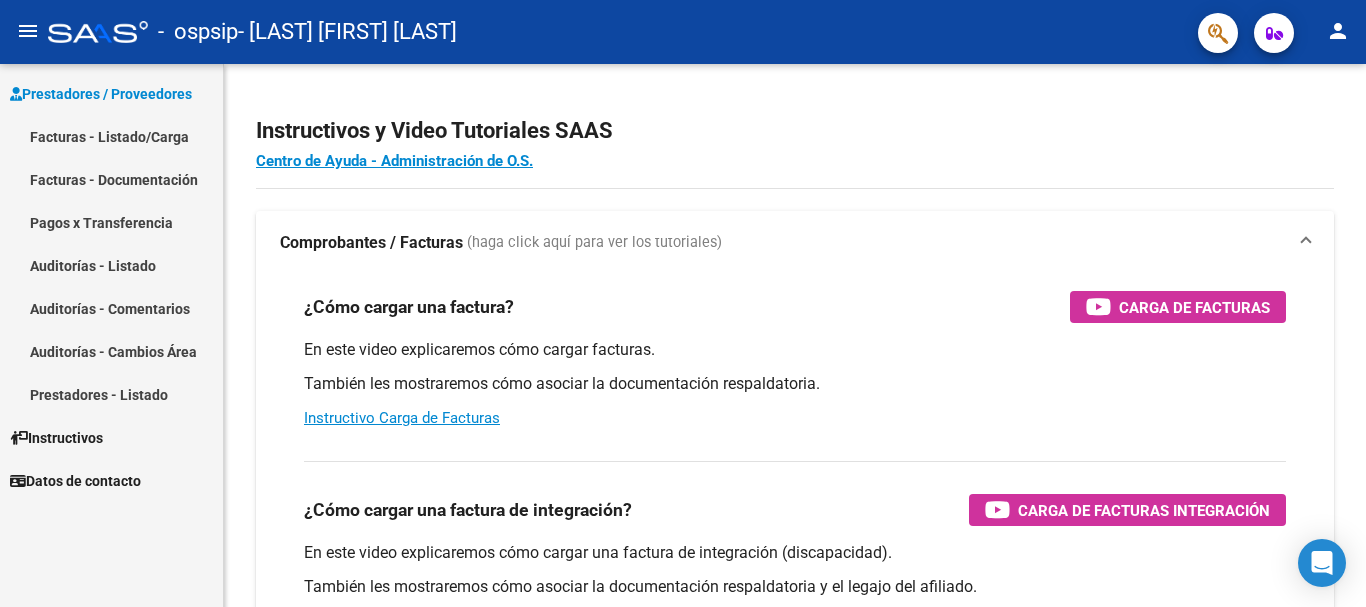 click on "Facturas - Listado/Carga" at bounding box center [111, 136] 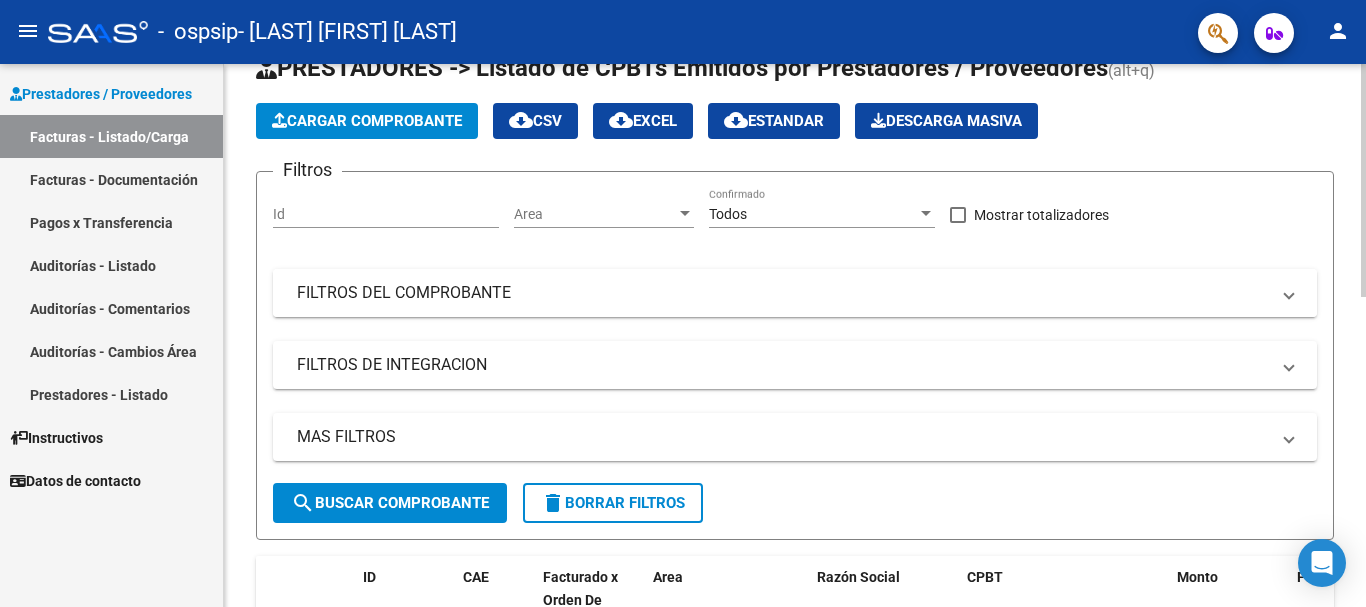 scroll, scrollTop: 0, scrollLeft: 0, axis: both 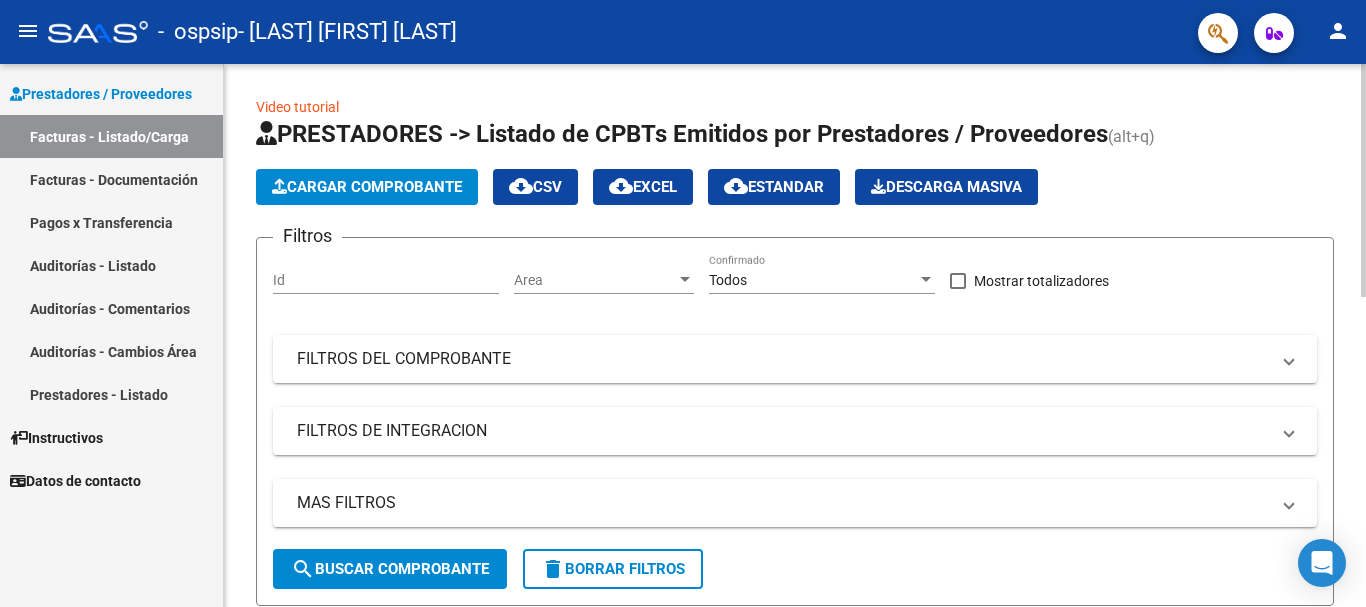 click on "Cargar Comprobante" 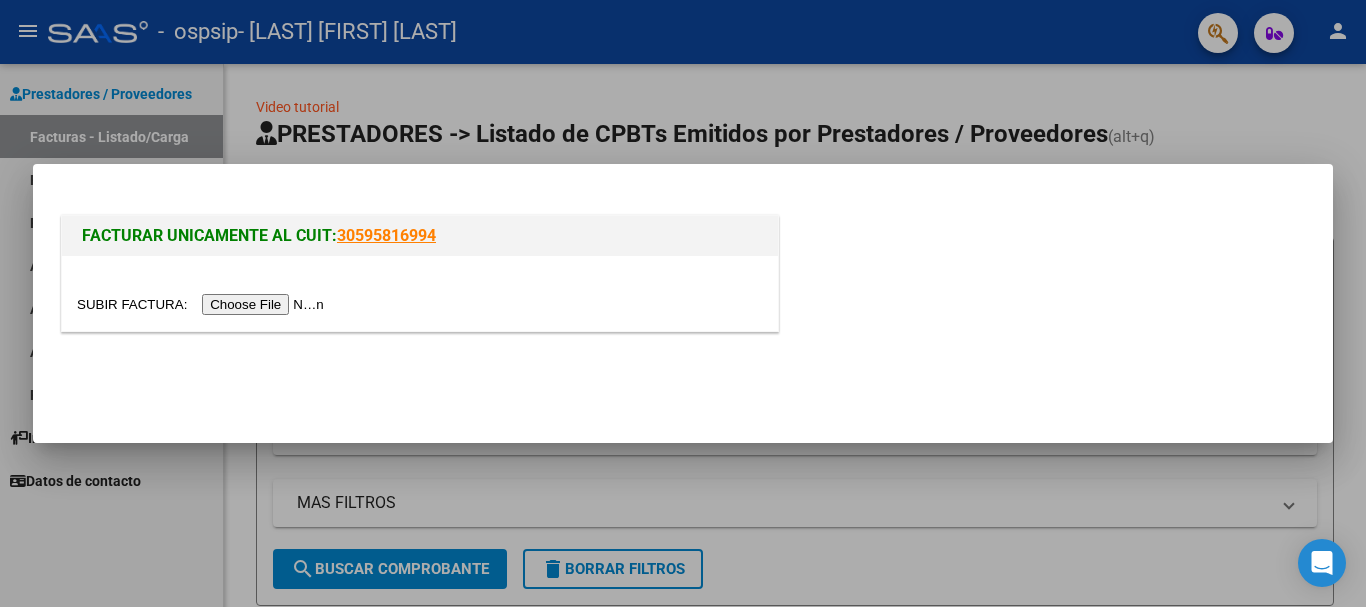 click at bounding box center (203, 304) 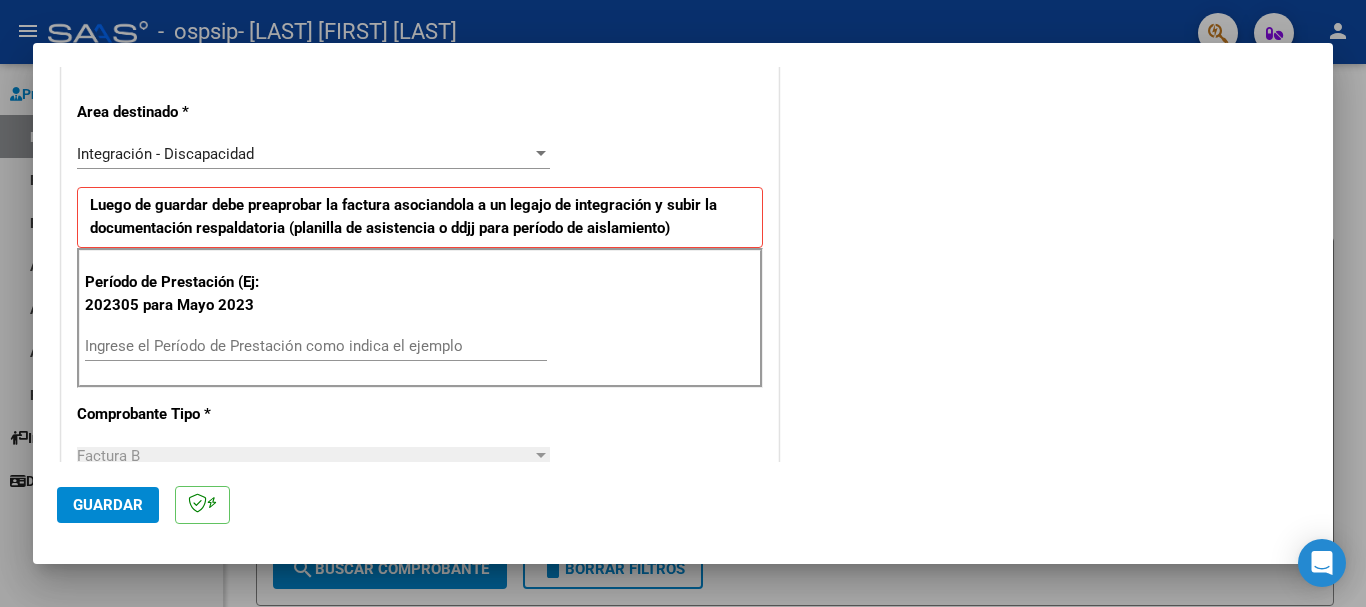 scroll, scrollTop: 500, scrollLeft: 0, axis: vertical 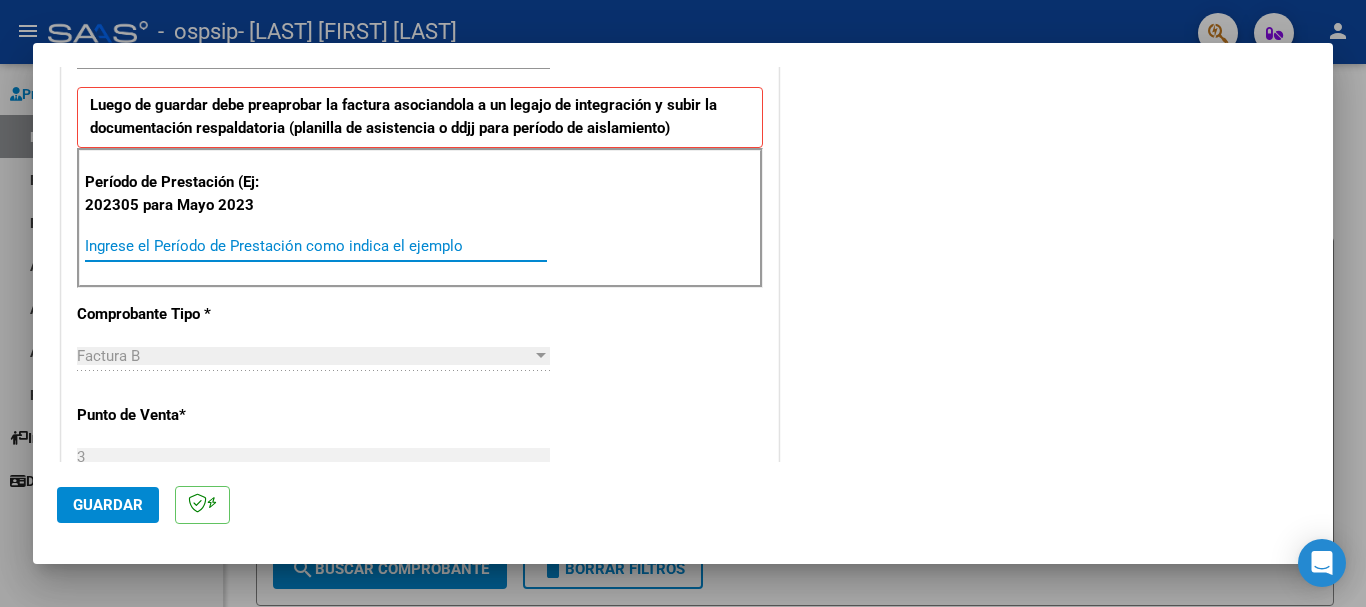 click on "Ingrese el Período de Prestación como indica el ejemplo" at bounding box center [316, 246] 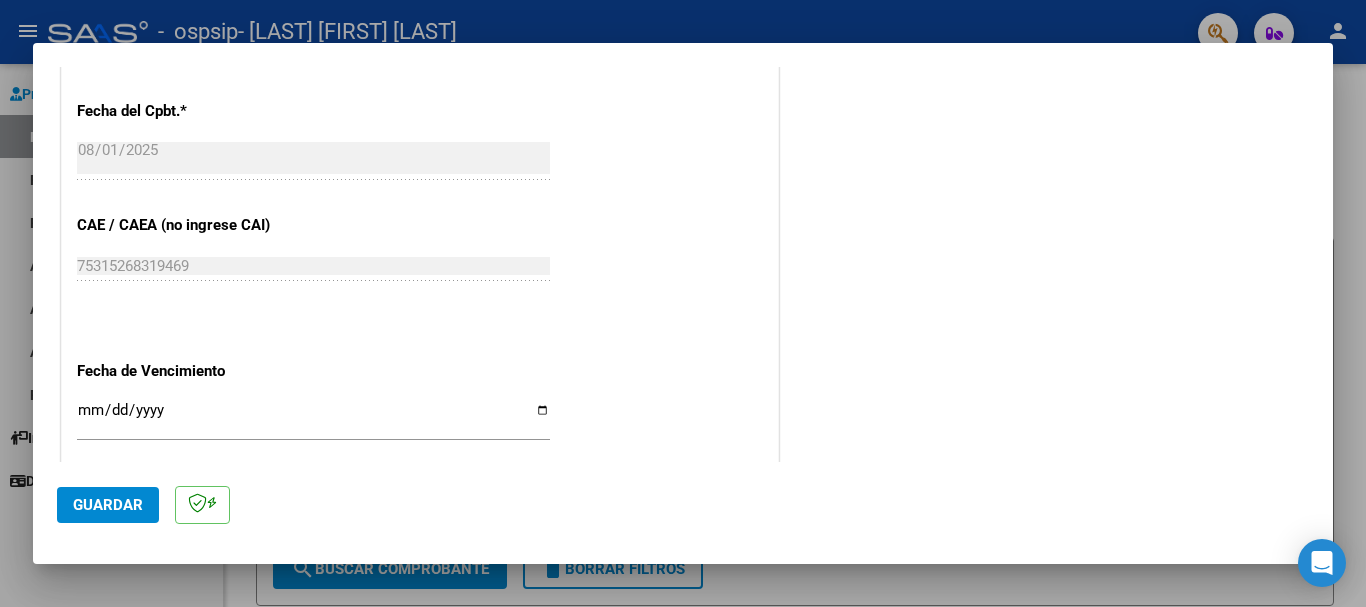 scroll, scrollTop: 1300, scrollLeft: 0, axis: vertical 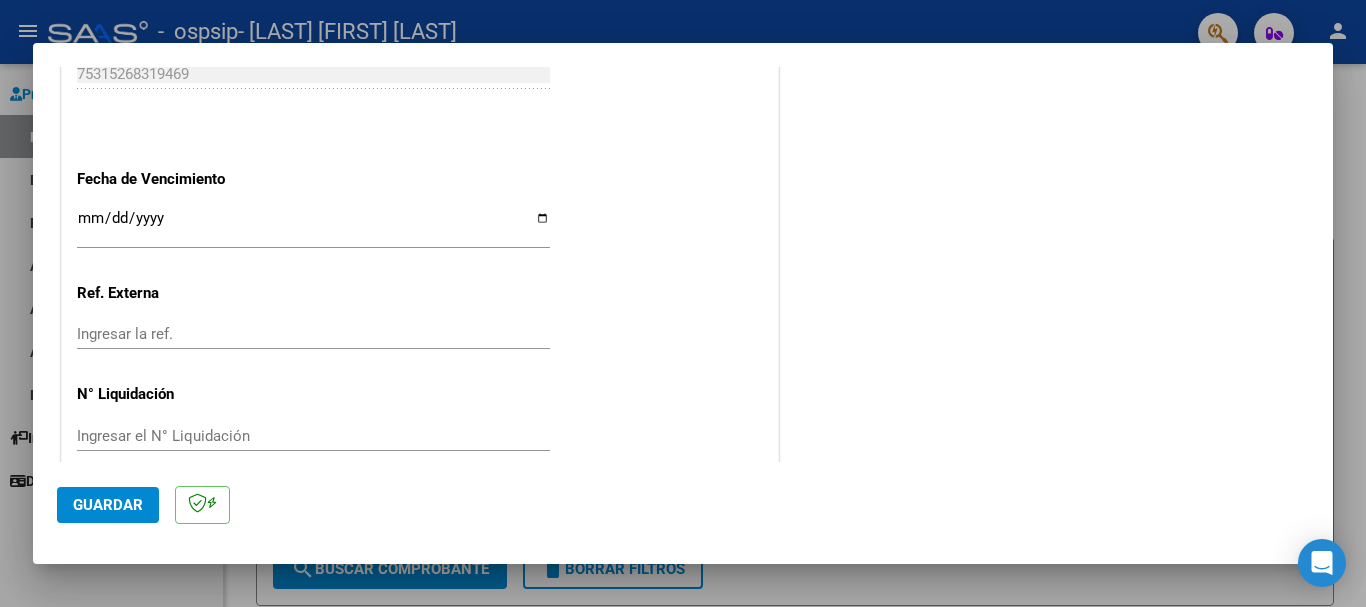 type on "202507" 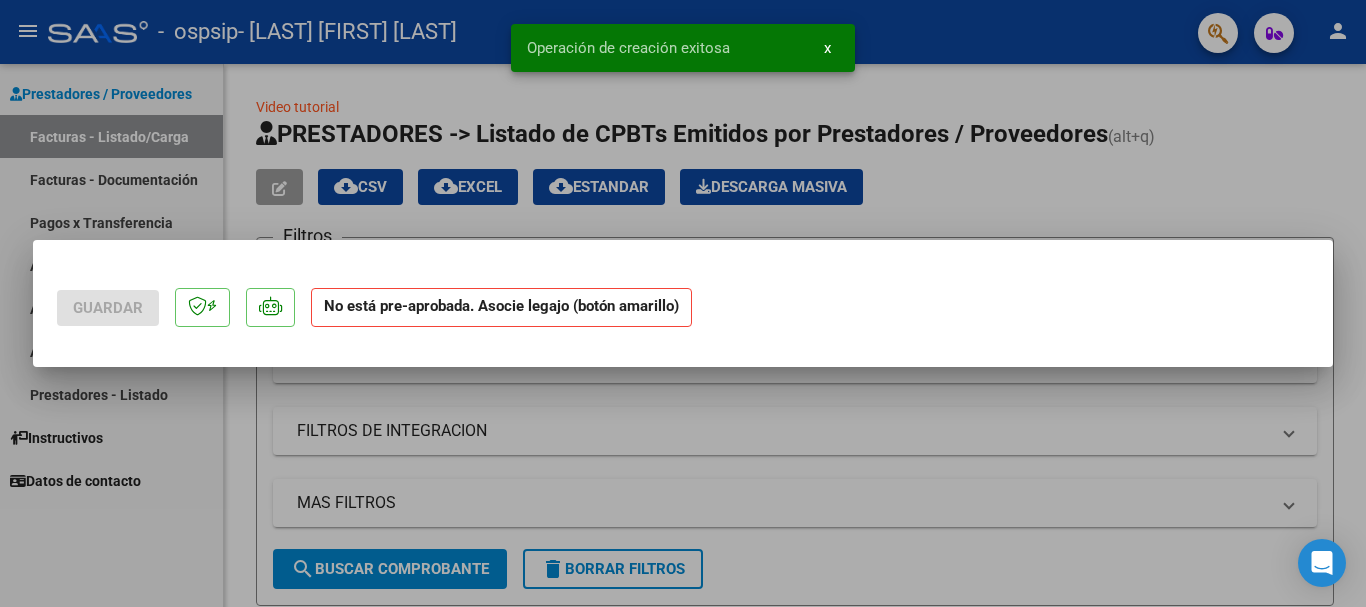 scroll, scrollTop: 0, scrollLeft: 0, axis: both 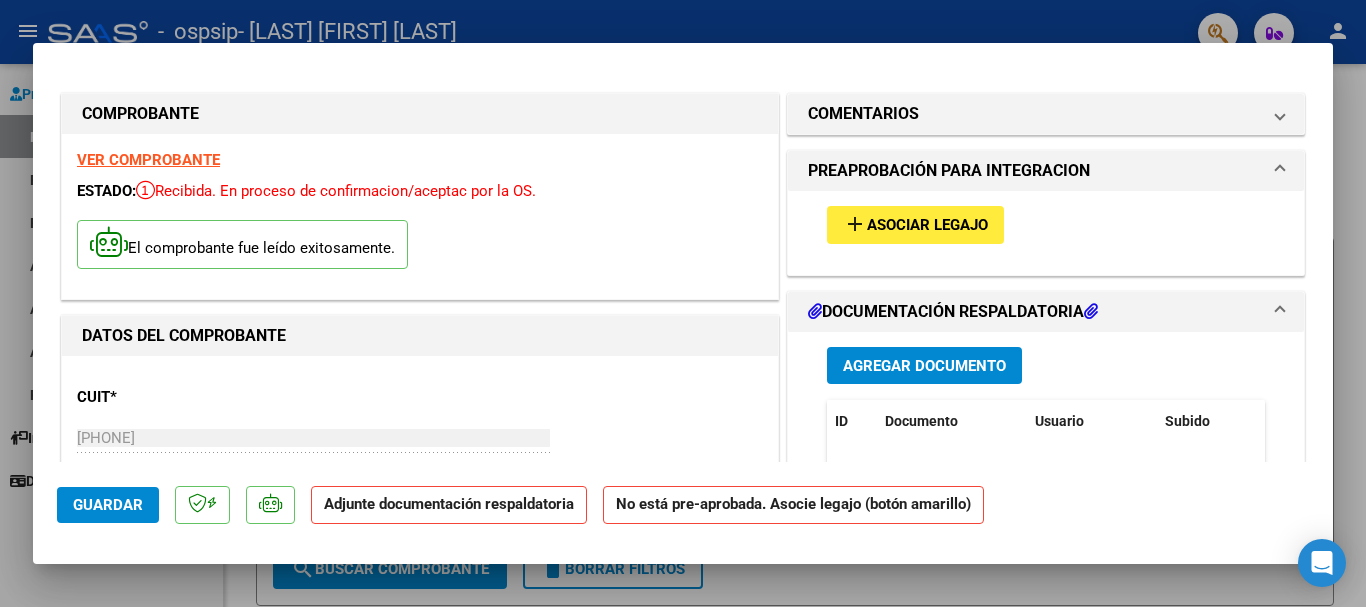 click on "Asociar Legajo" at bounding box center (927, 226) 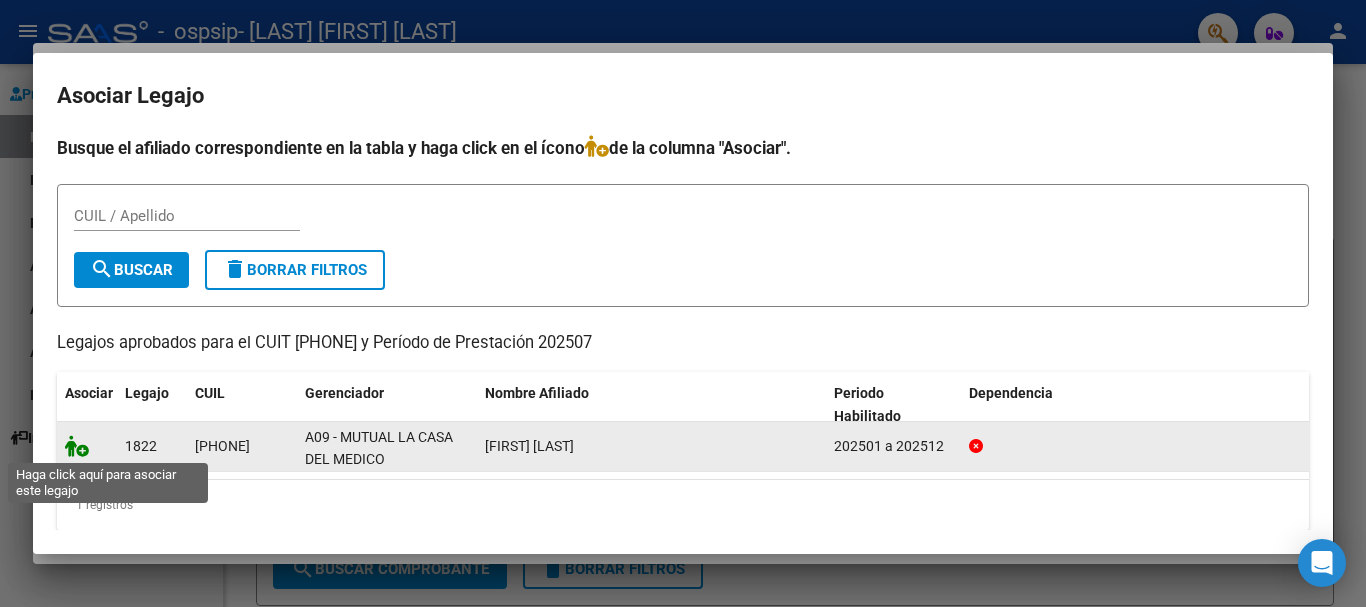 click 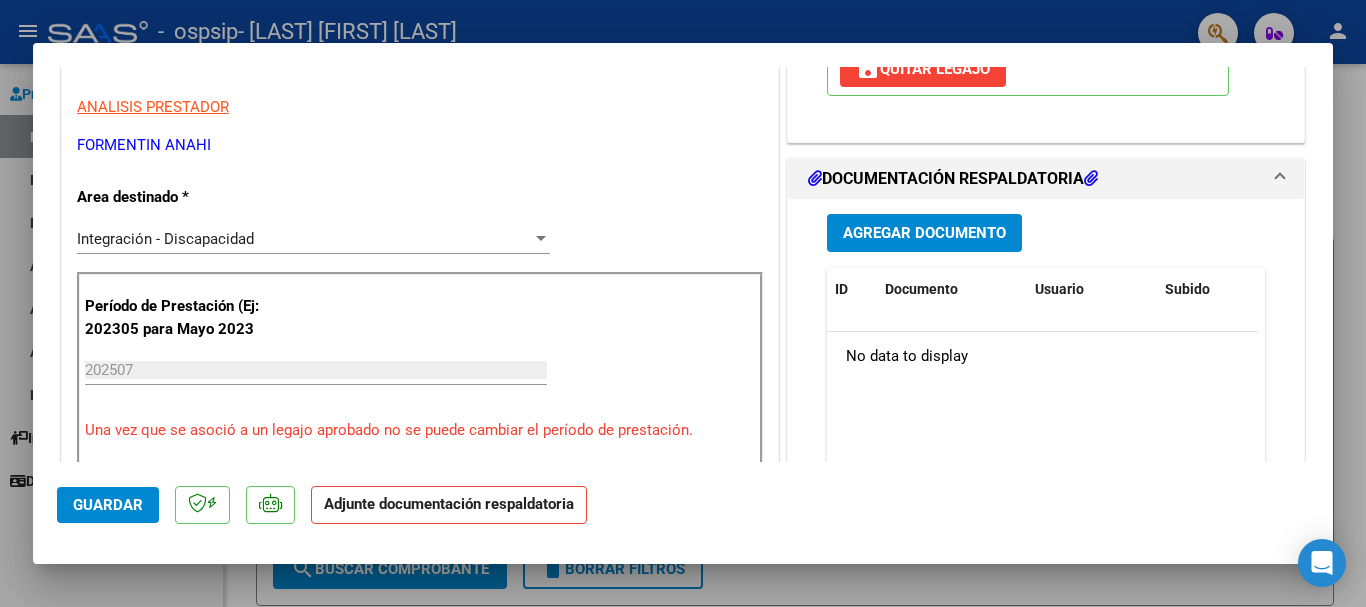 scroll, scrollTop: 400, scrollLeft: 0, axis: vertical 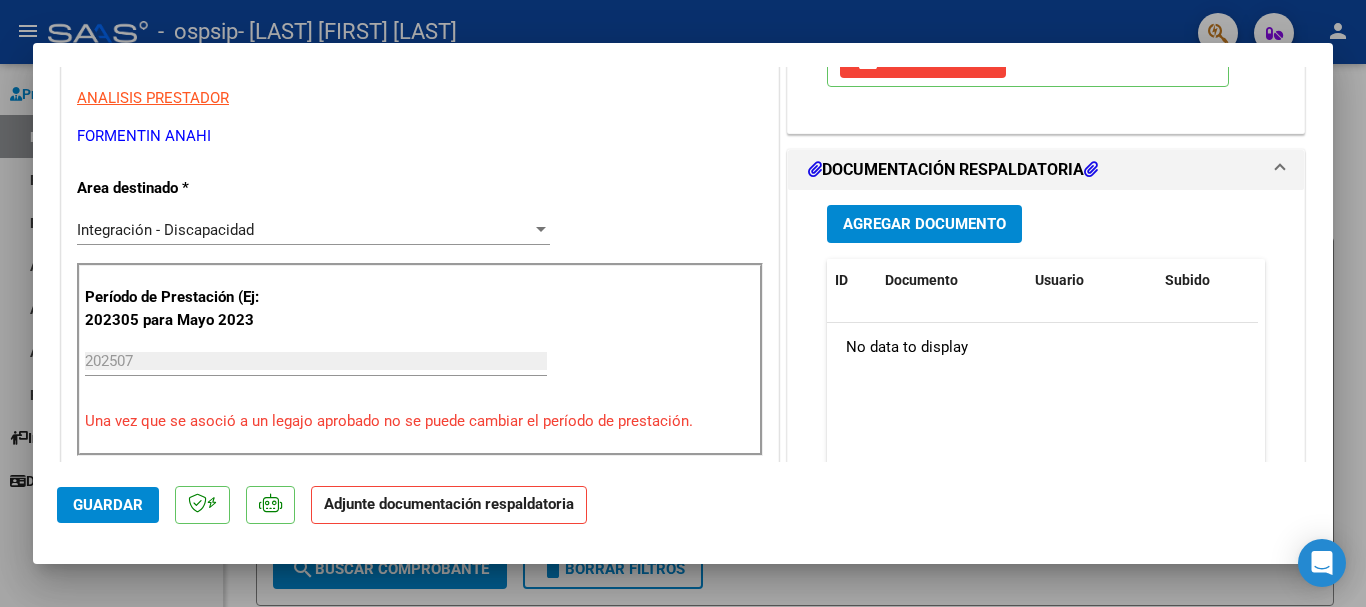 click on "Agregar Documento" at bounding box center (924, 225) 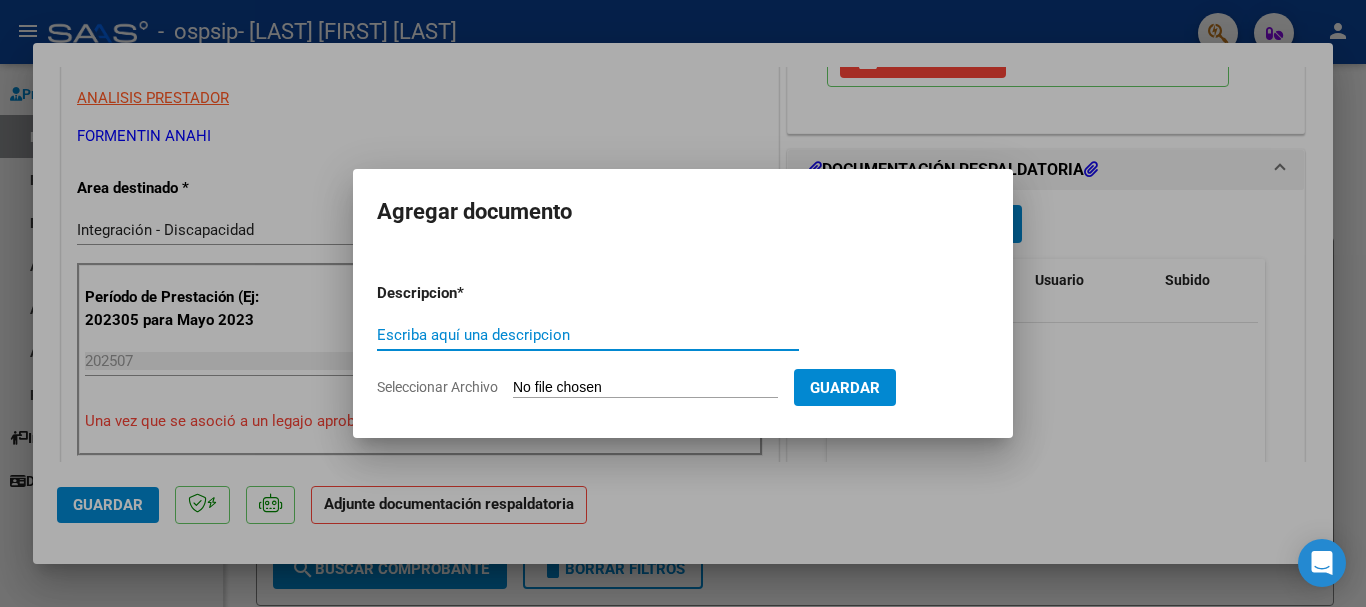 click on "Escriba aquí una descripcion" at bounding box center (588, 335) 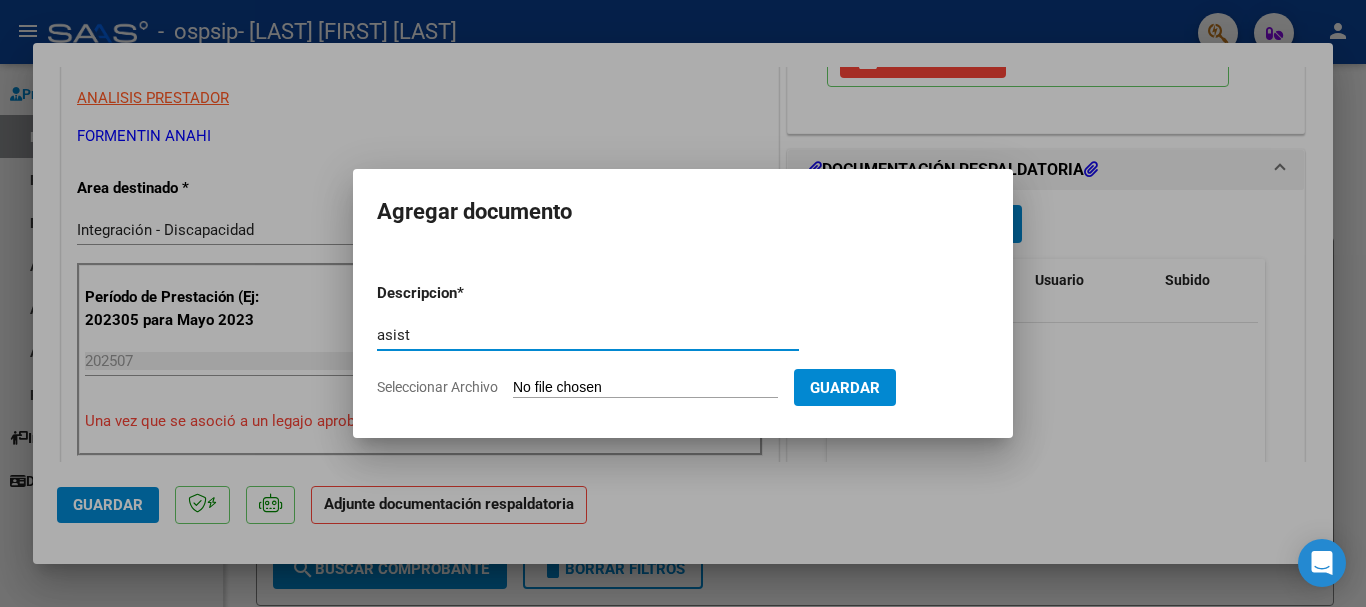 type on "asist" 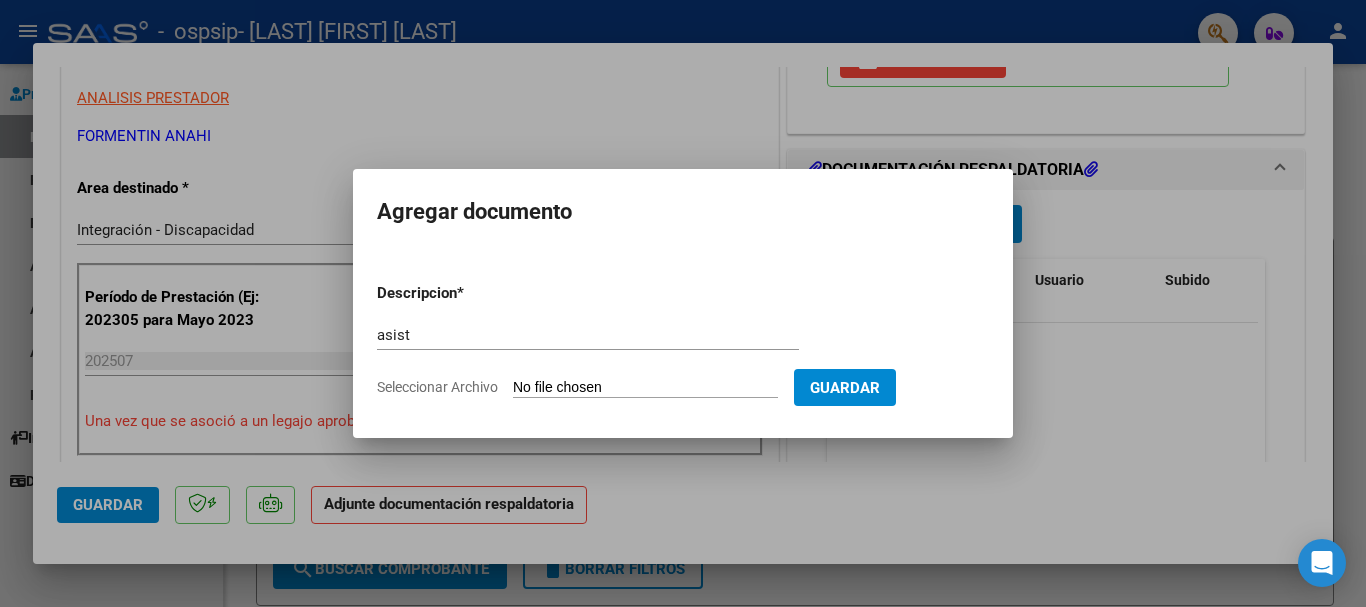 click on "Seleccionar Archivo" at bounding box center (645, 388) 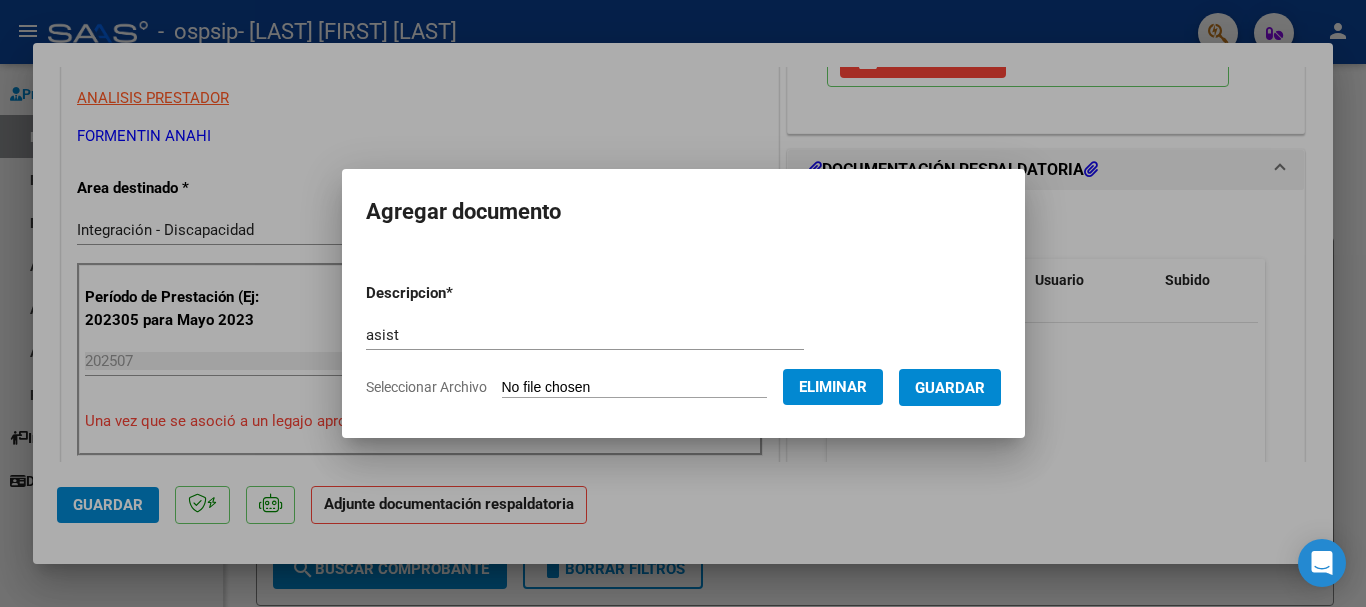 click on "Guardar" at bounding box center [950, 387] 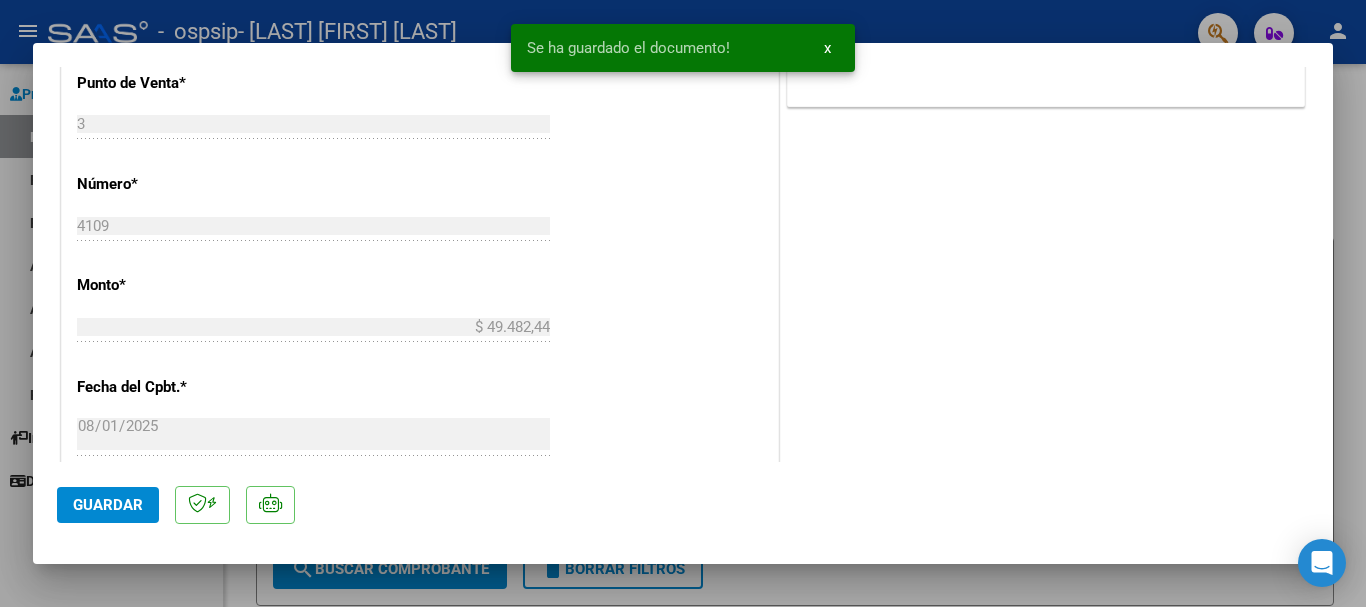 scroll, scrollTop: 1395, scrollLeft: 0, axis: vertical 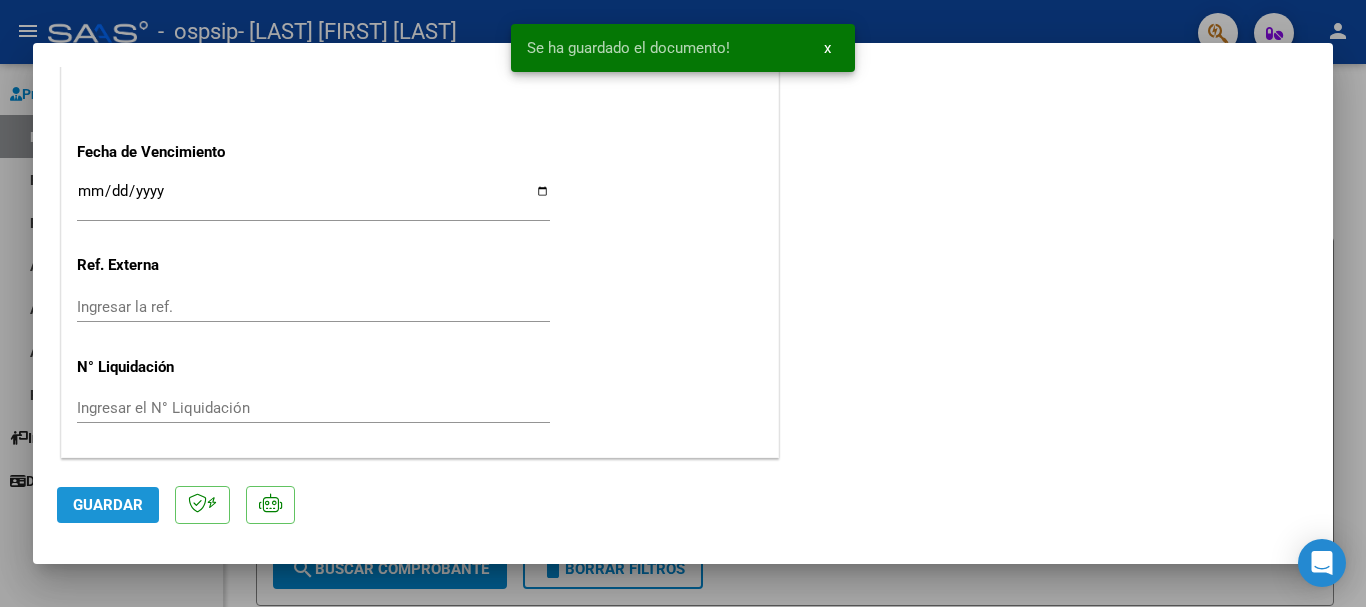 click on "Guardar" 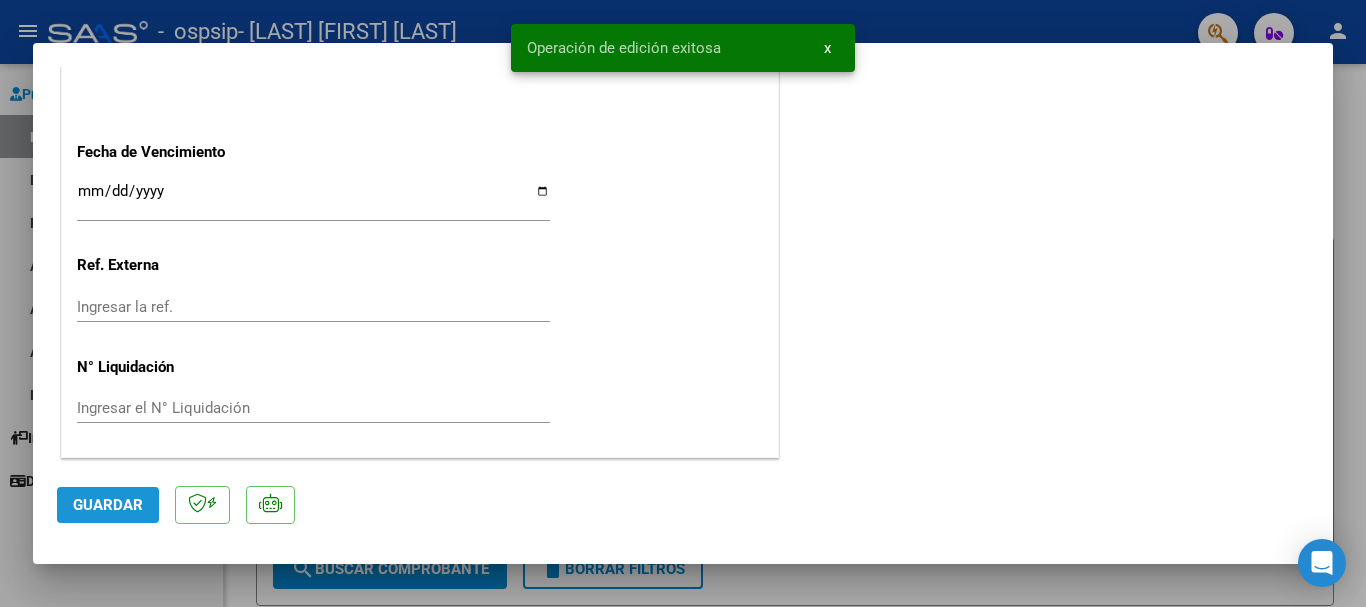 click on "Guardar" 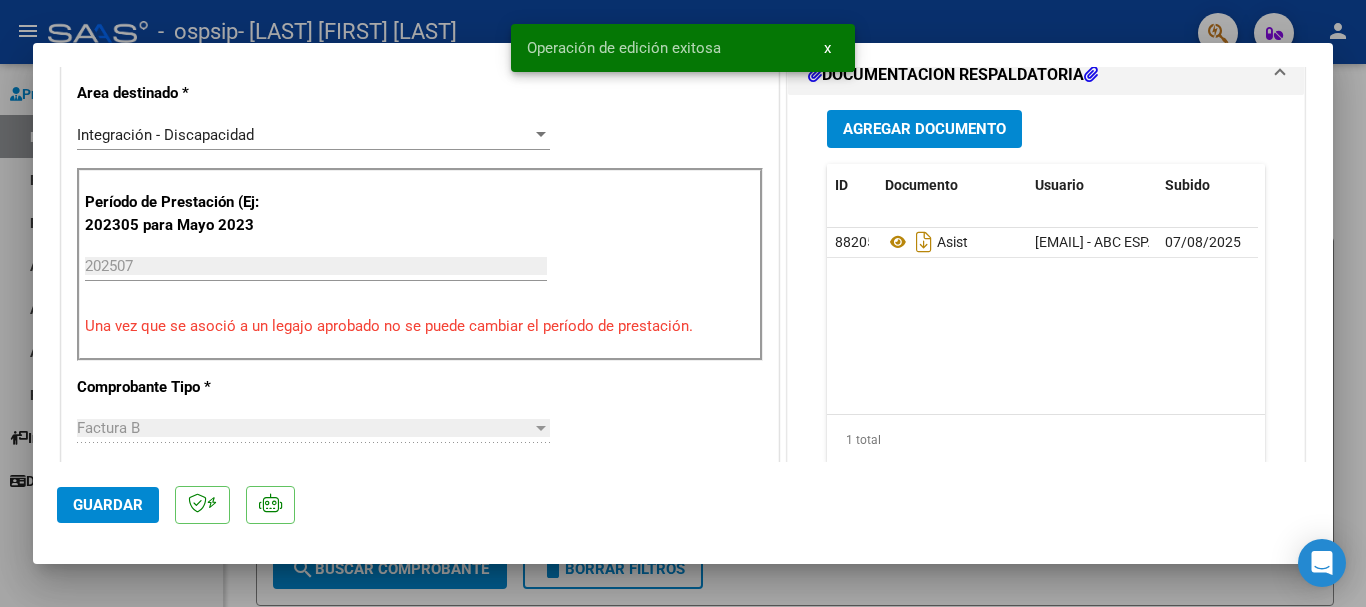 click at bounding box center (683, 303) 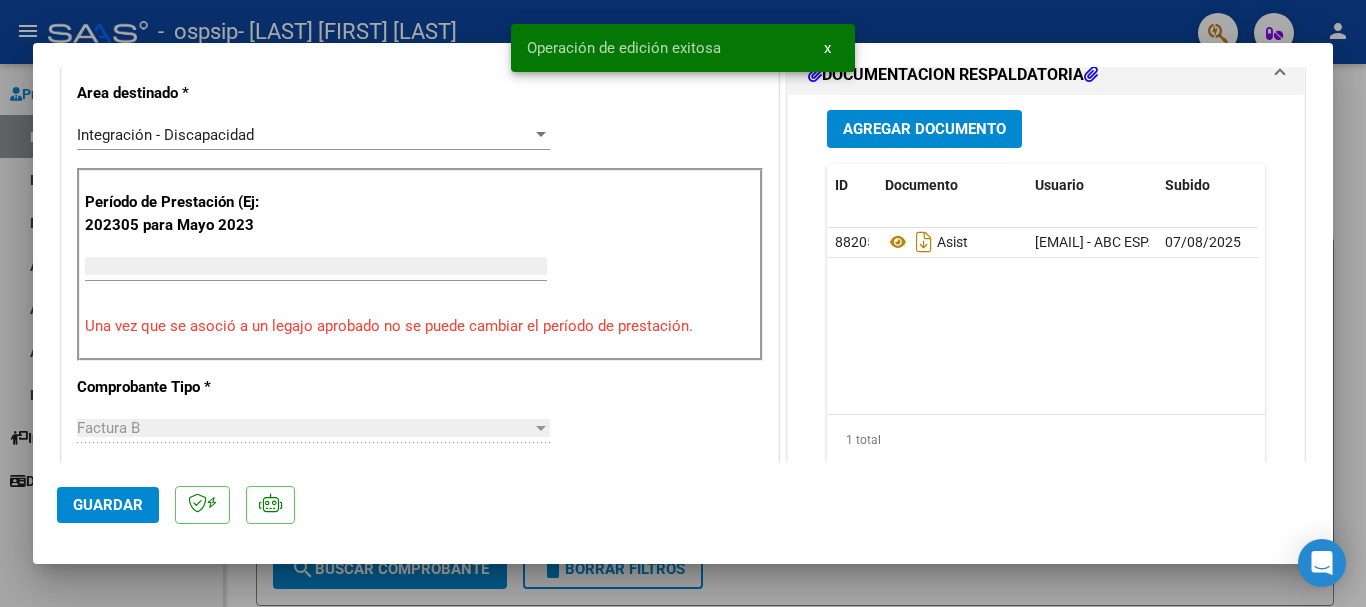 scroll, scrollTop: 454, scrollLeft: 0, axis: vertical 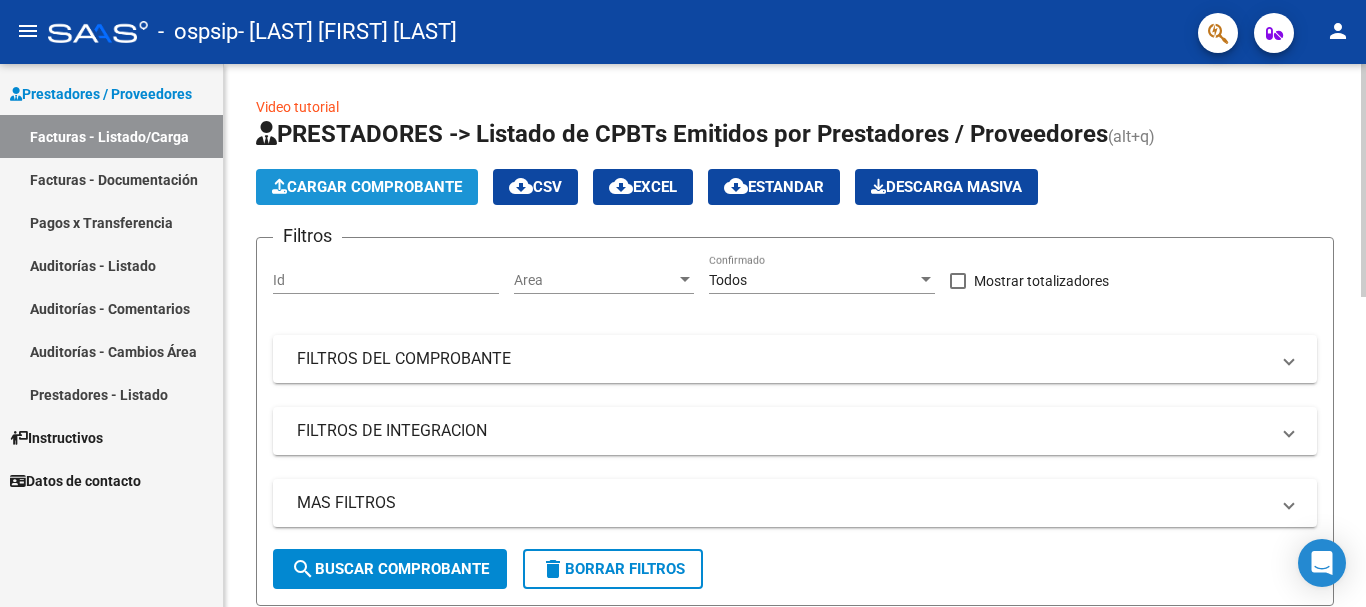click on "Cargar Comprobante" 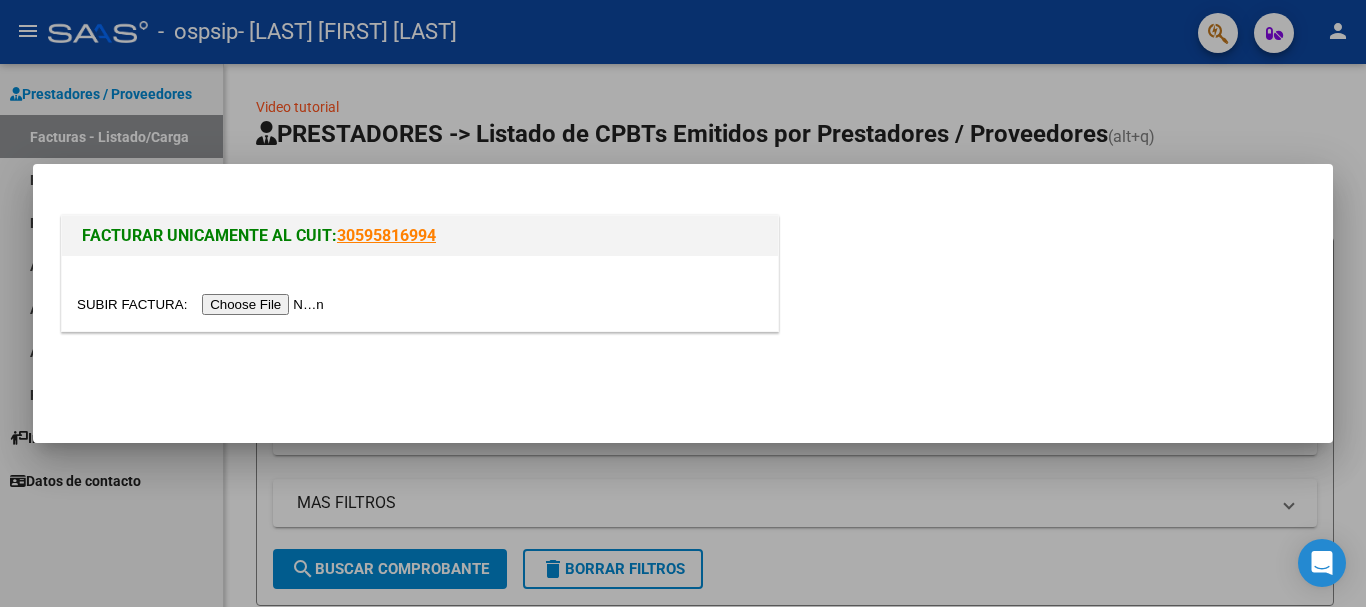 click at bounding box center [203, 304] 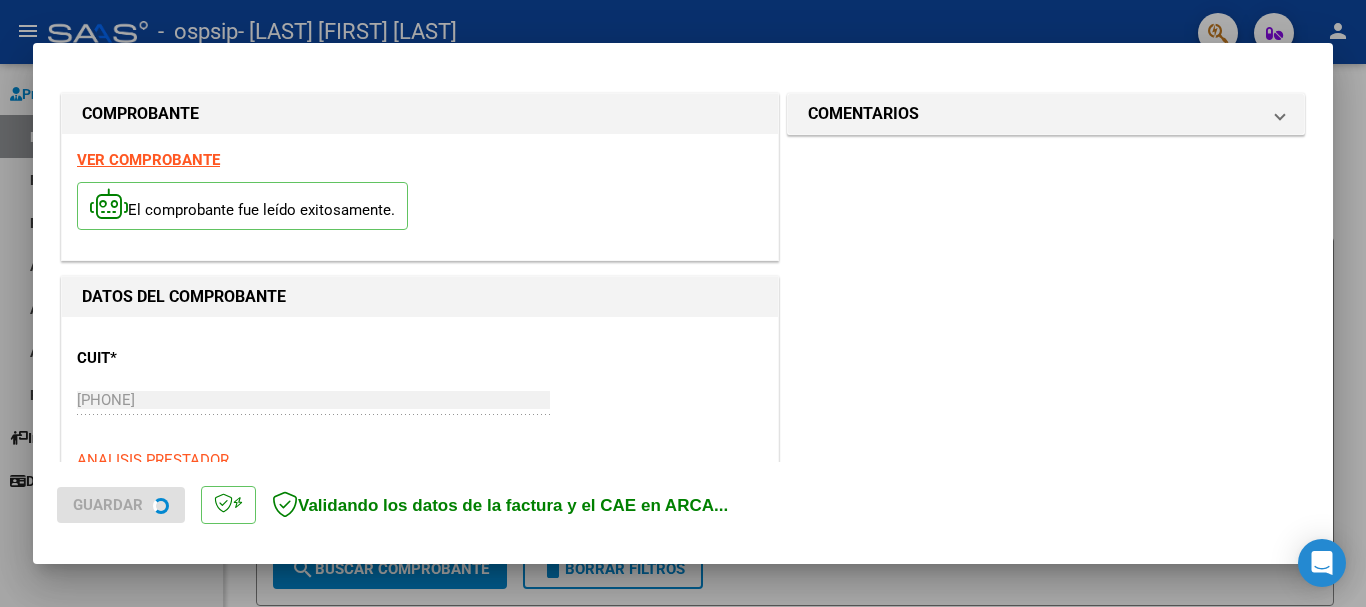 scroll, scrollTop: 500, scrollLeft: 0, axis: vertical 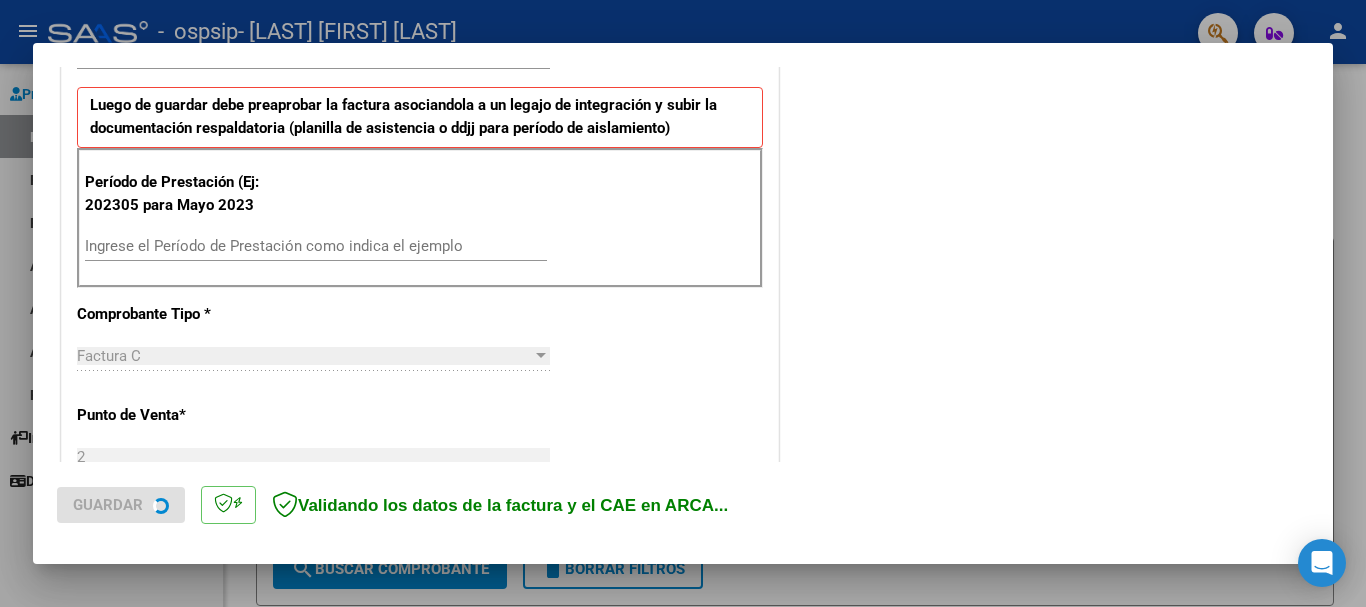 click on "Ingrese el Período de Prestación como indica el ejemplo" at bounding box center [316, 246] 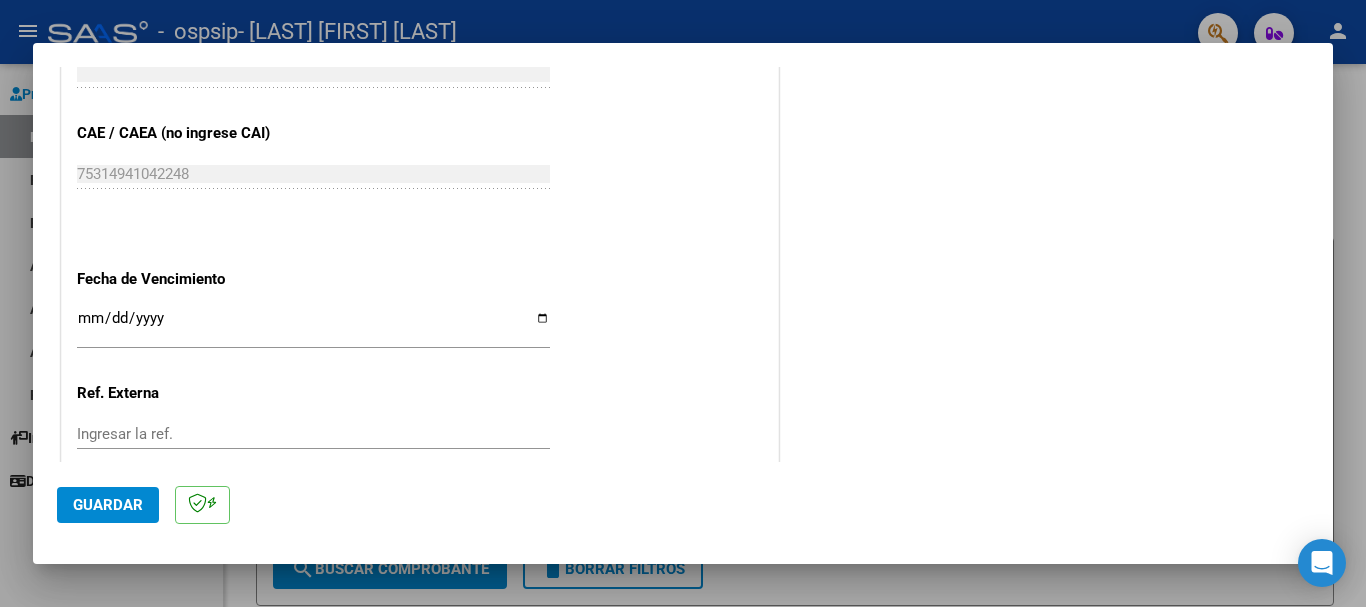 scroll, scrollTop: 1327, scrollLeft: 0, axis: vertical 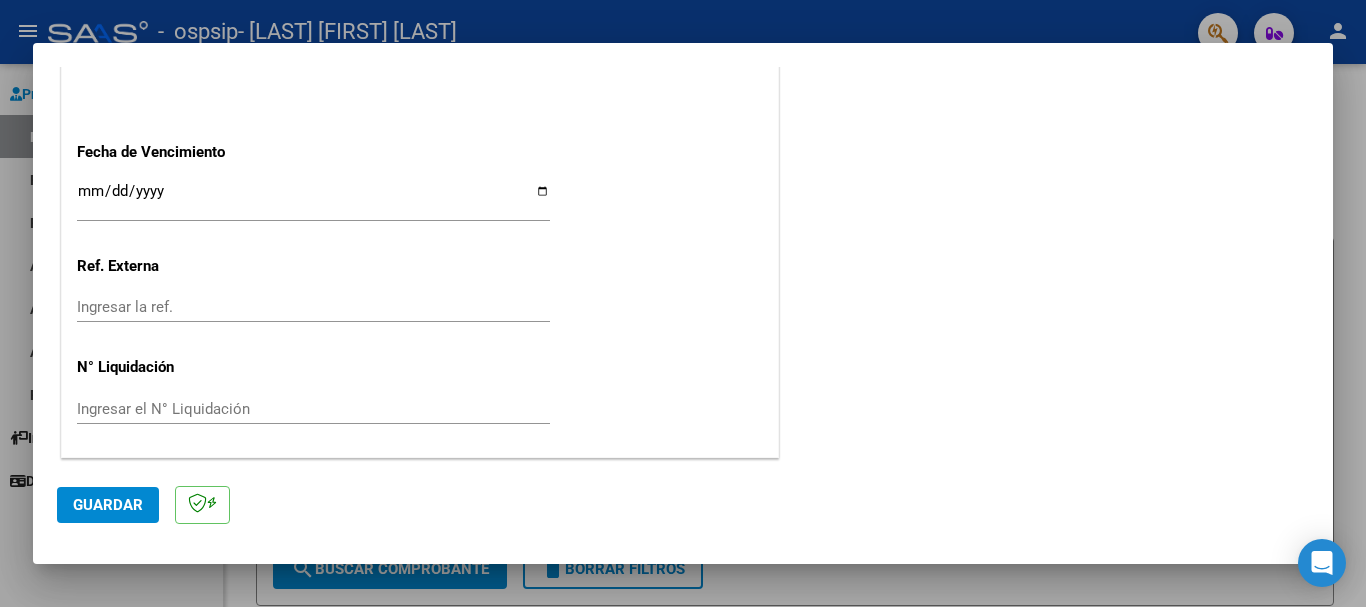 type on "202507" 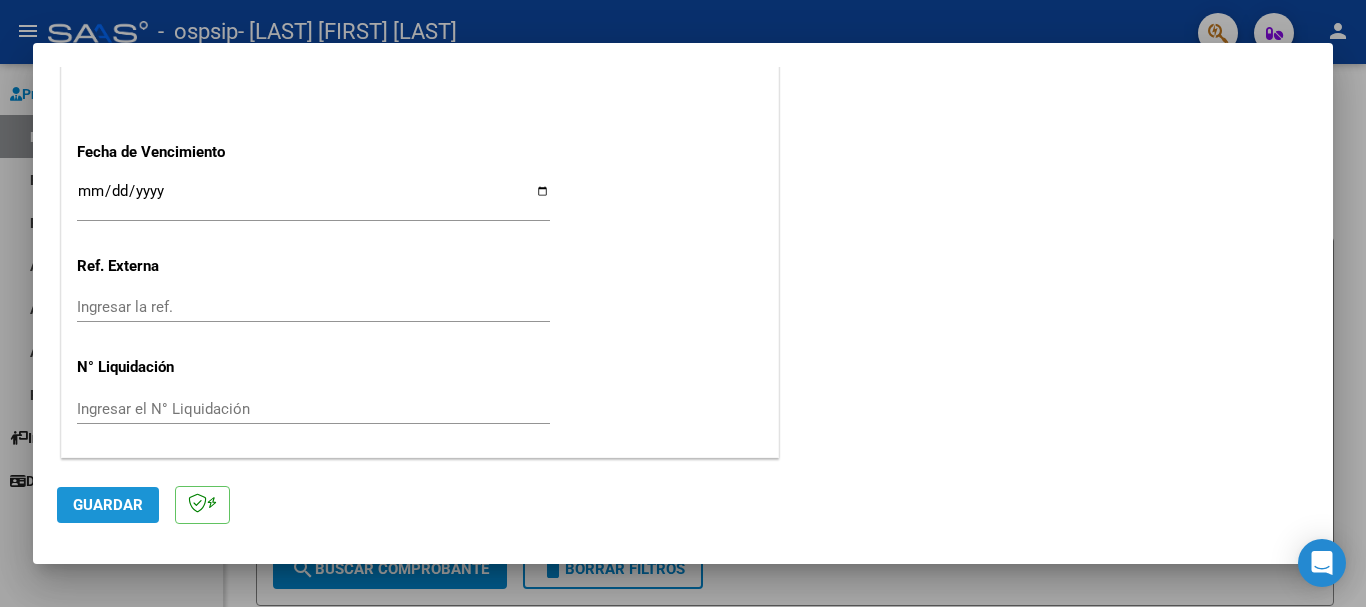 click on "Guardar" 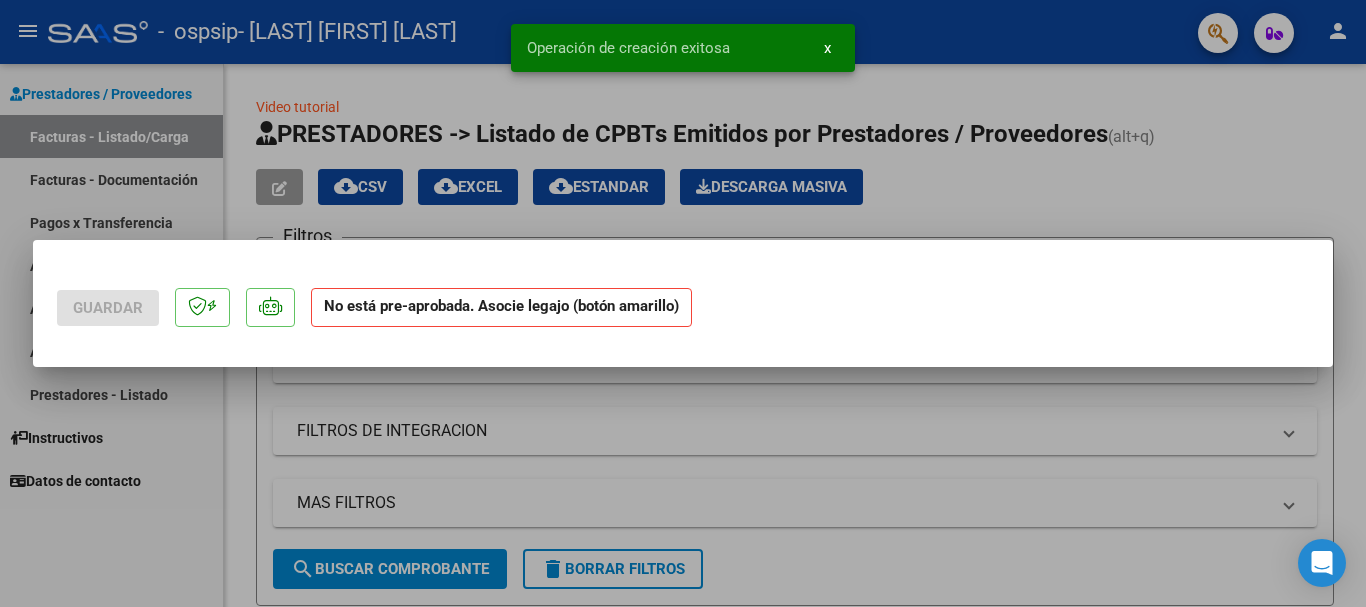 scroll, scrollTop: 0, scrollLeft: 0, axis: both 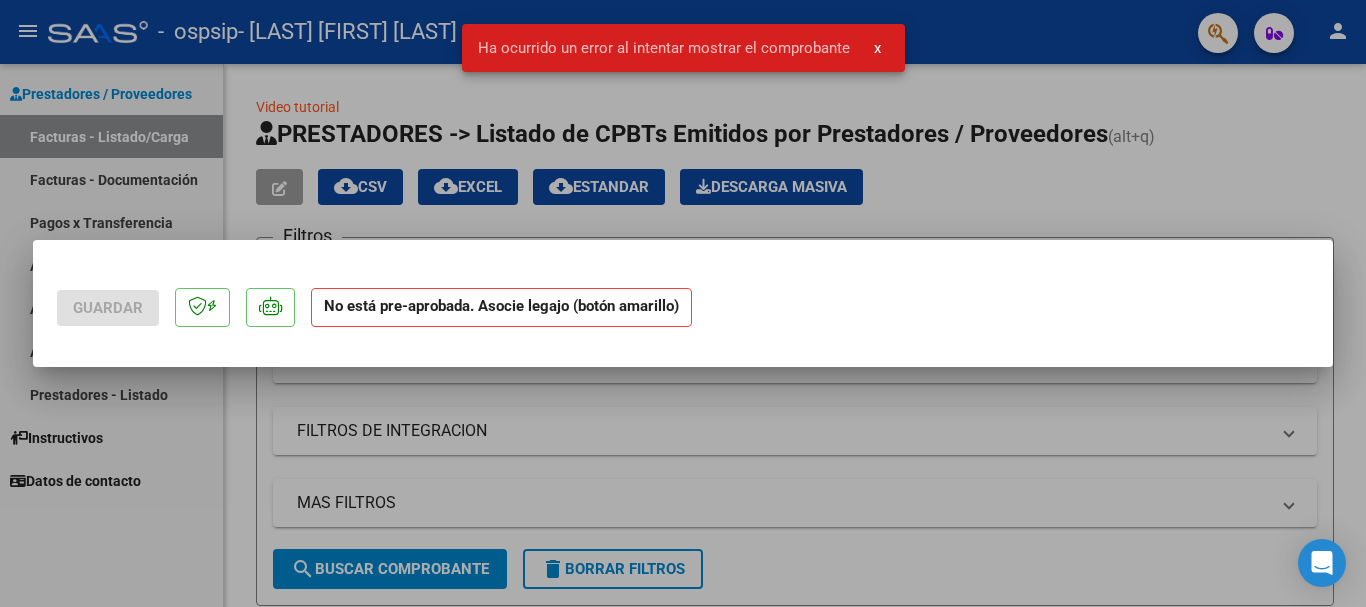 click on "x" at bounding box center (877, 48) 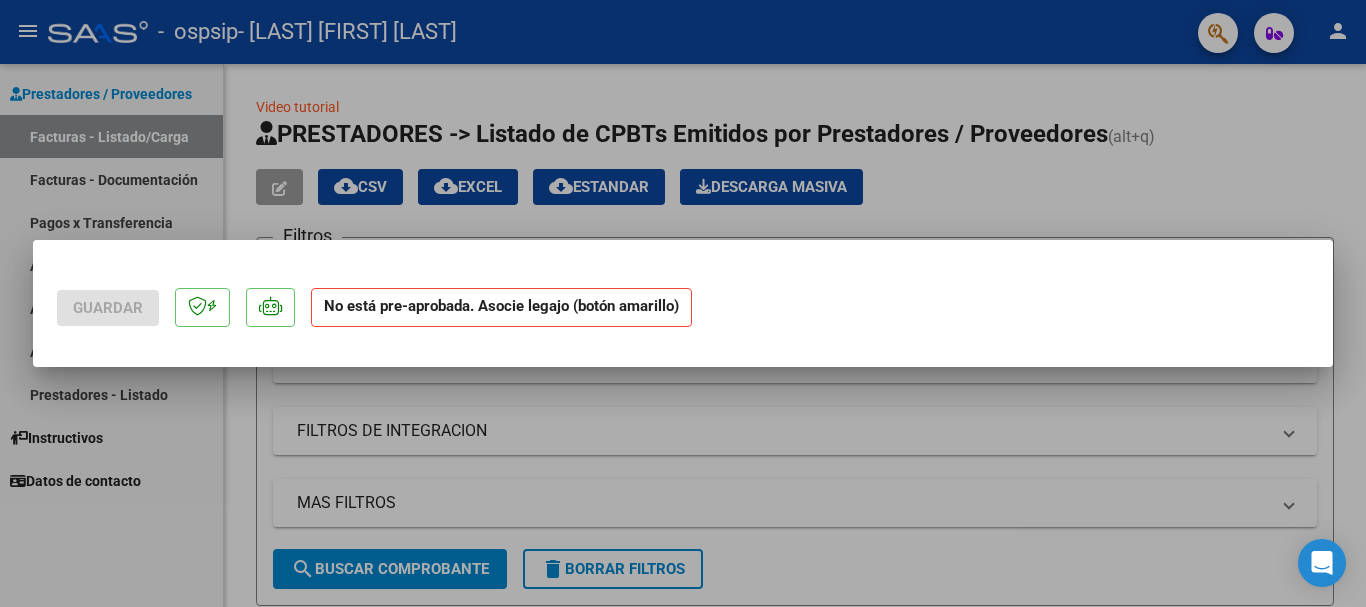 drag, startPoint x: 1034, startPoint y: 190, endPoint x: 1001, endPoint y: 195, distance: 33.37664 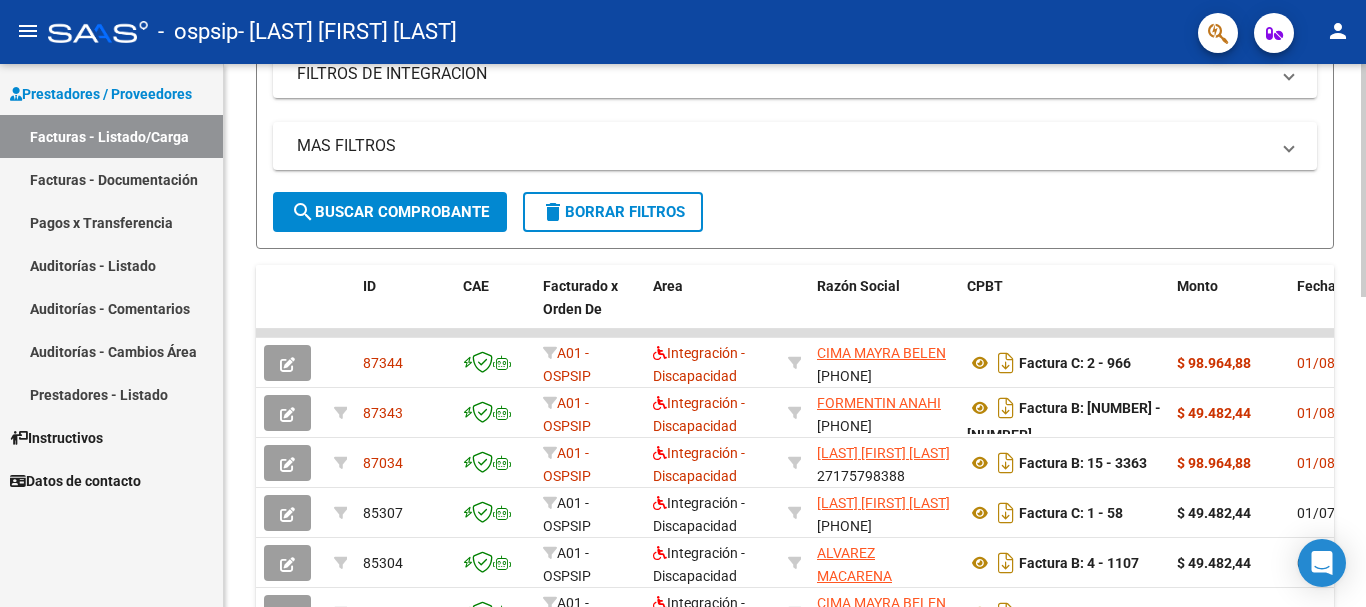 scroll, scrollTop: 400, scrollLeft: 0, axis: vertical 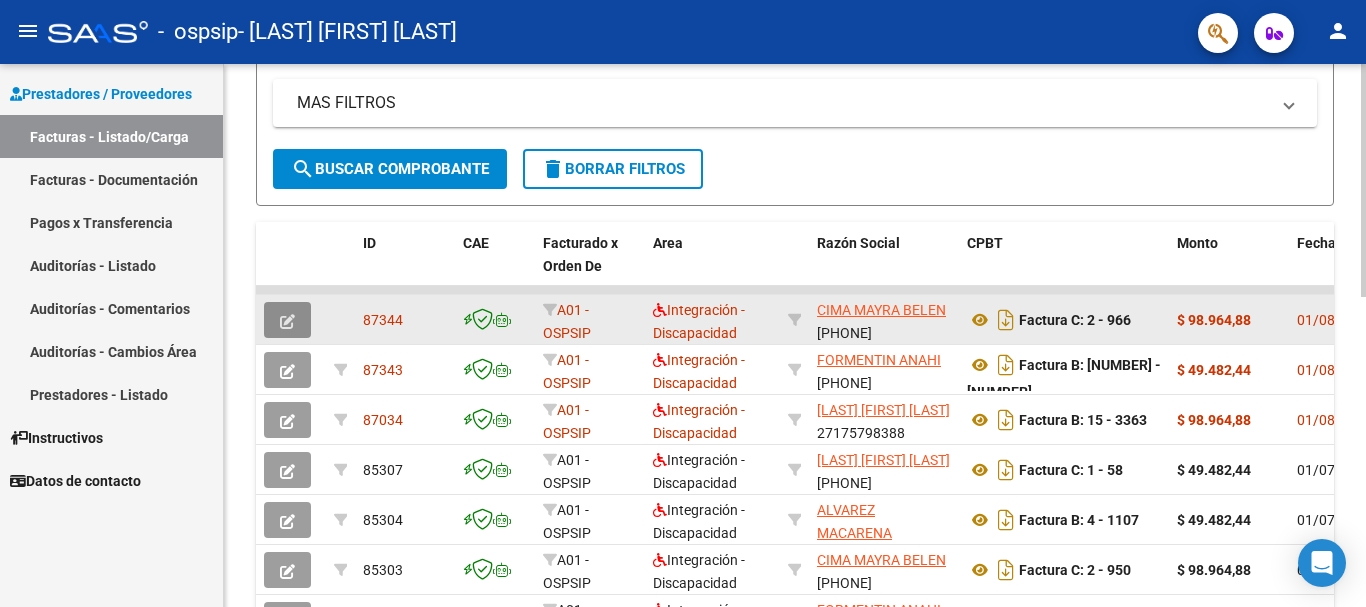 click 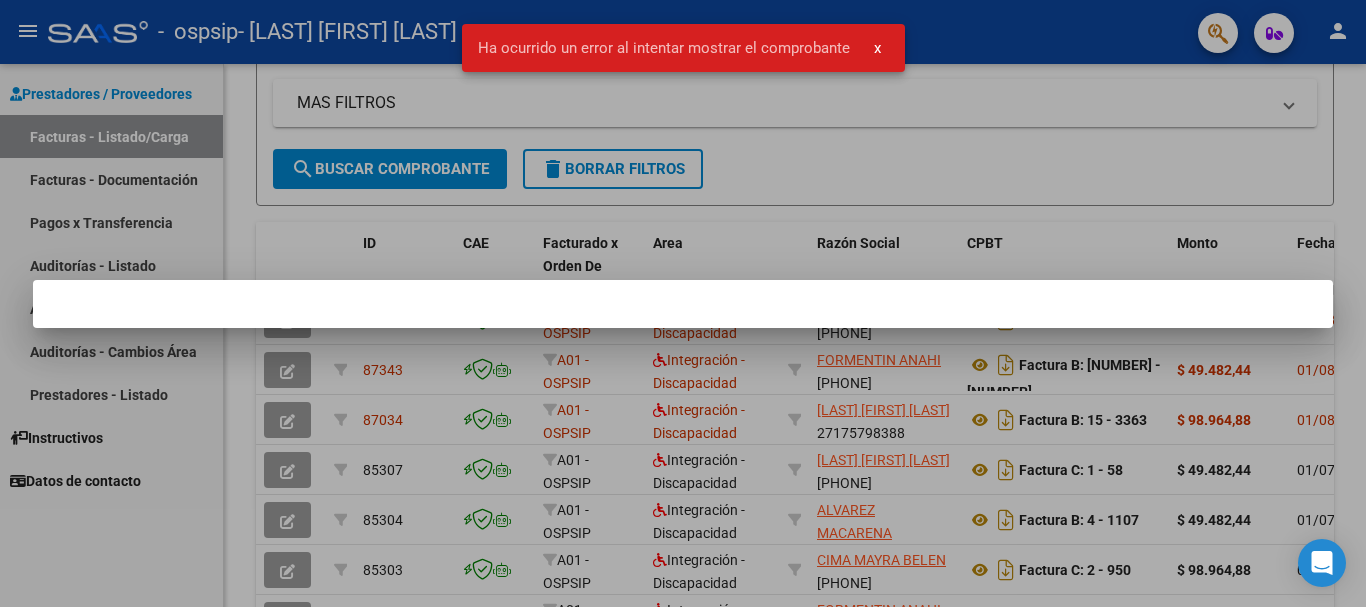 click at bounding box center [683, 303] 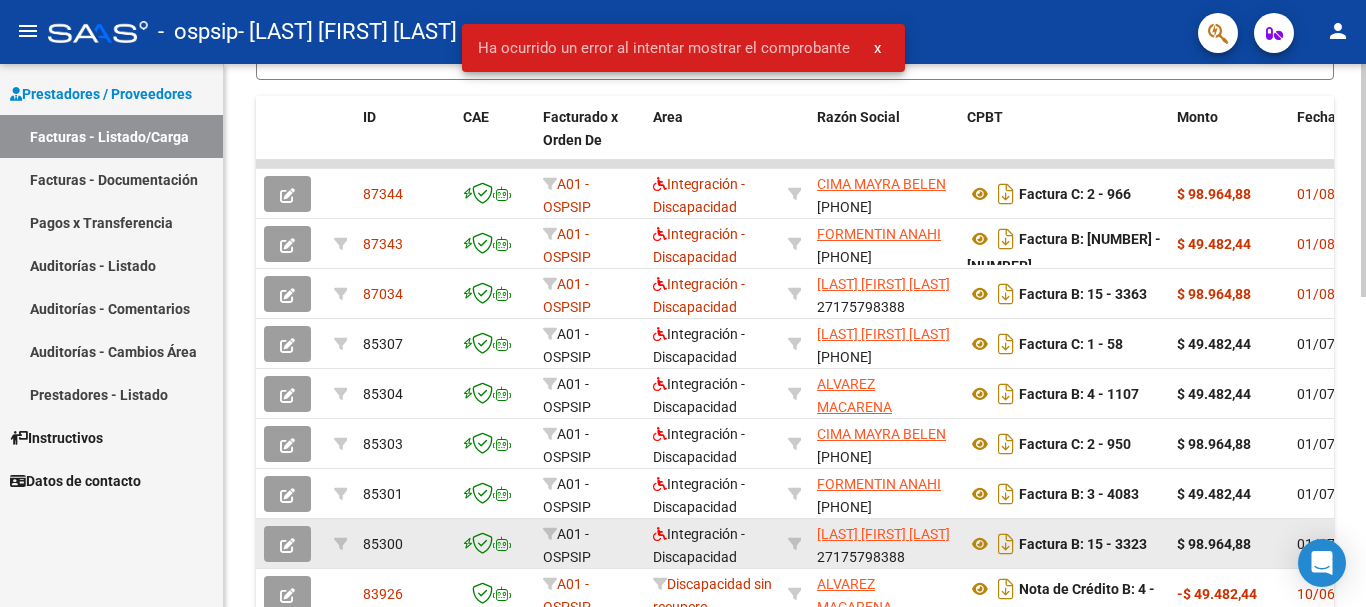 scroll, scrollTop: 500, scrollLeft: 0, axis: vertical 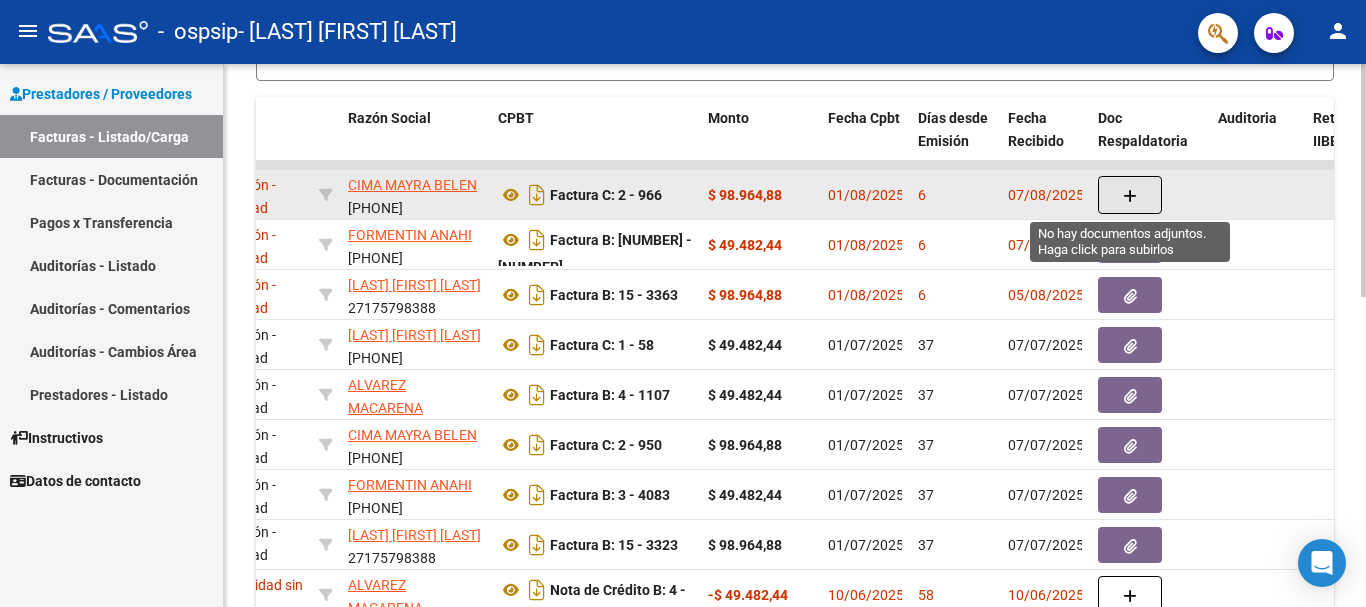 click 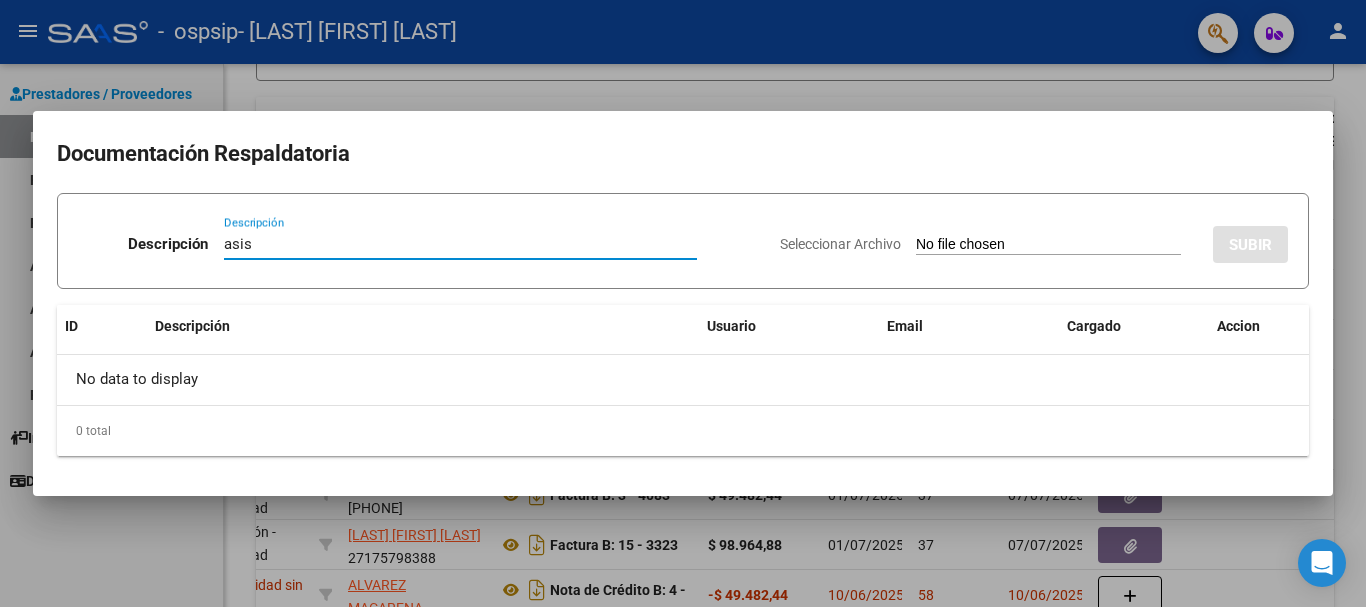type on "asis" 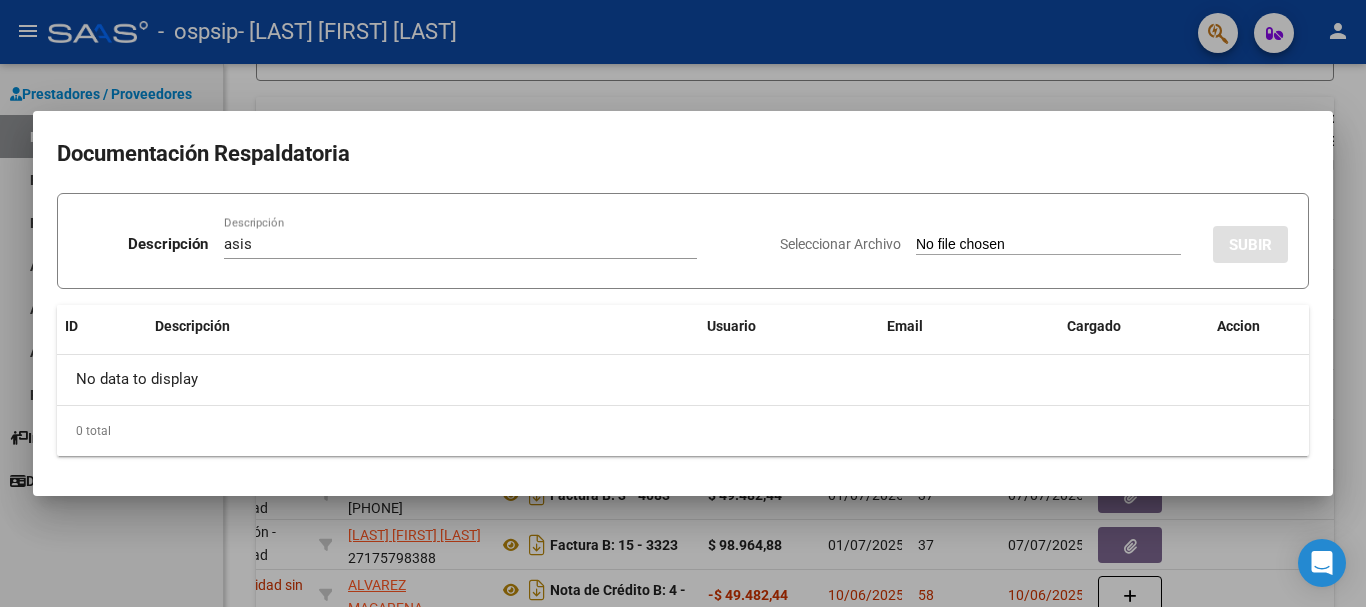 click on "Seleccionar Archivo SUBIR" at bounding box center (1034, 240) 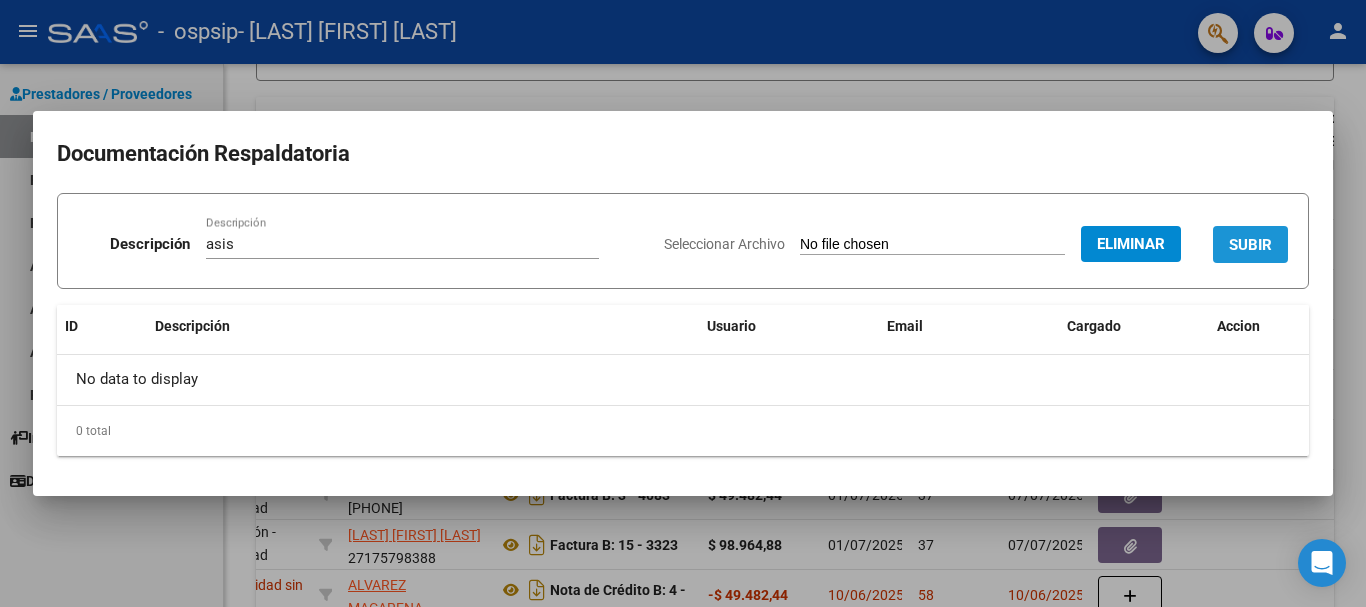click on "SUBIR" at bounding box center (1250, 244) 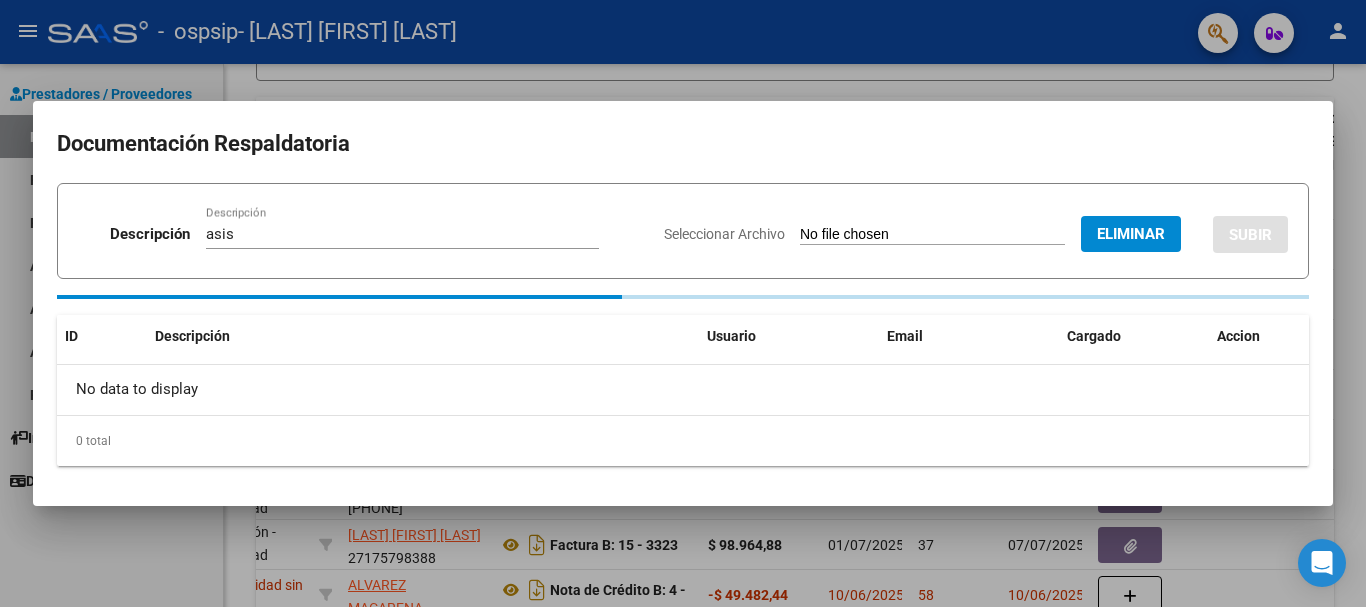 type 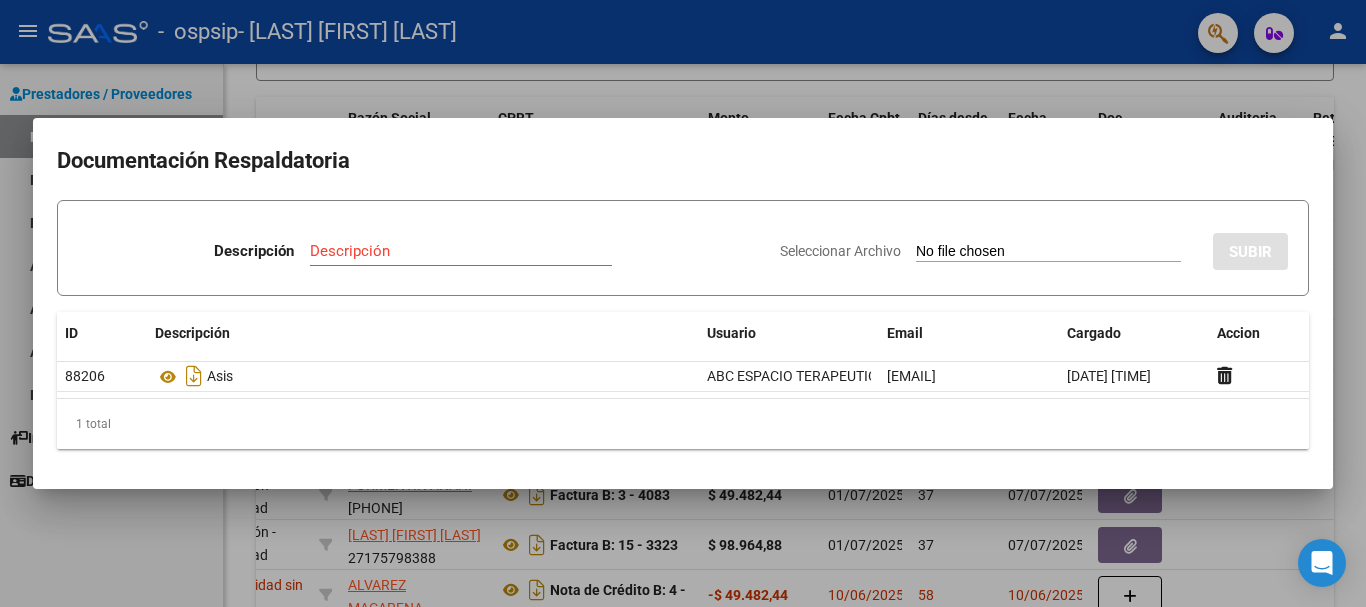 click at bounding box center (683, 303) 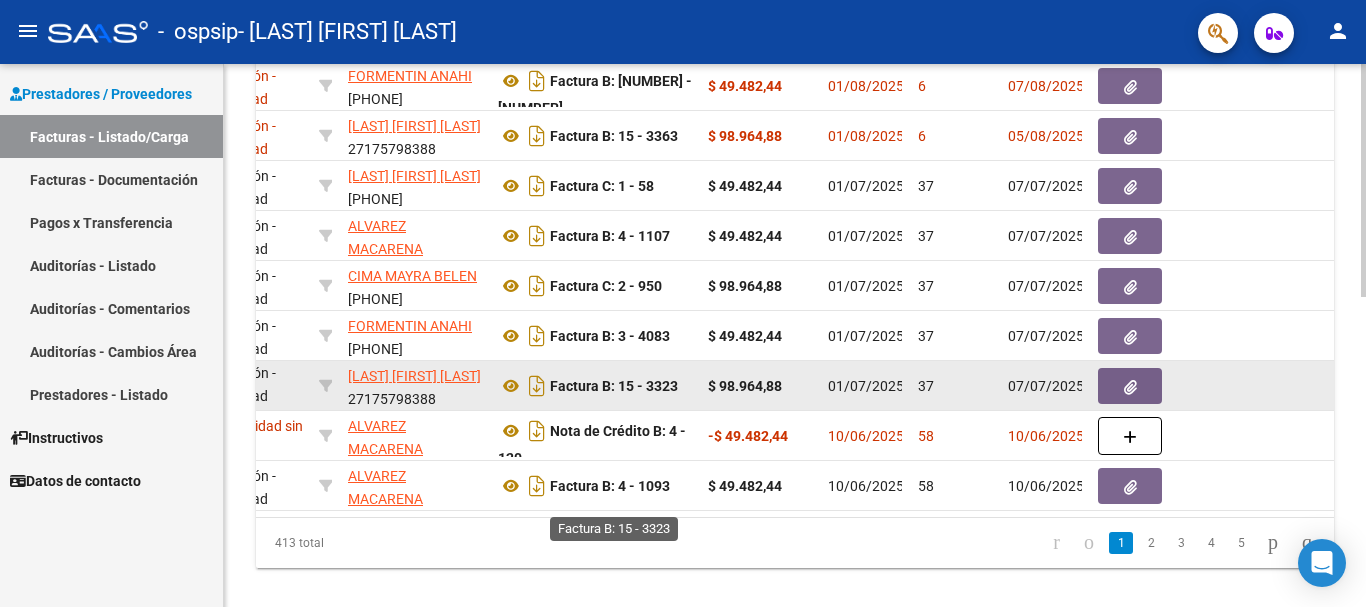 scroll, scrollTop: 725, scrollLeft: 0, axis: vertical 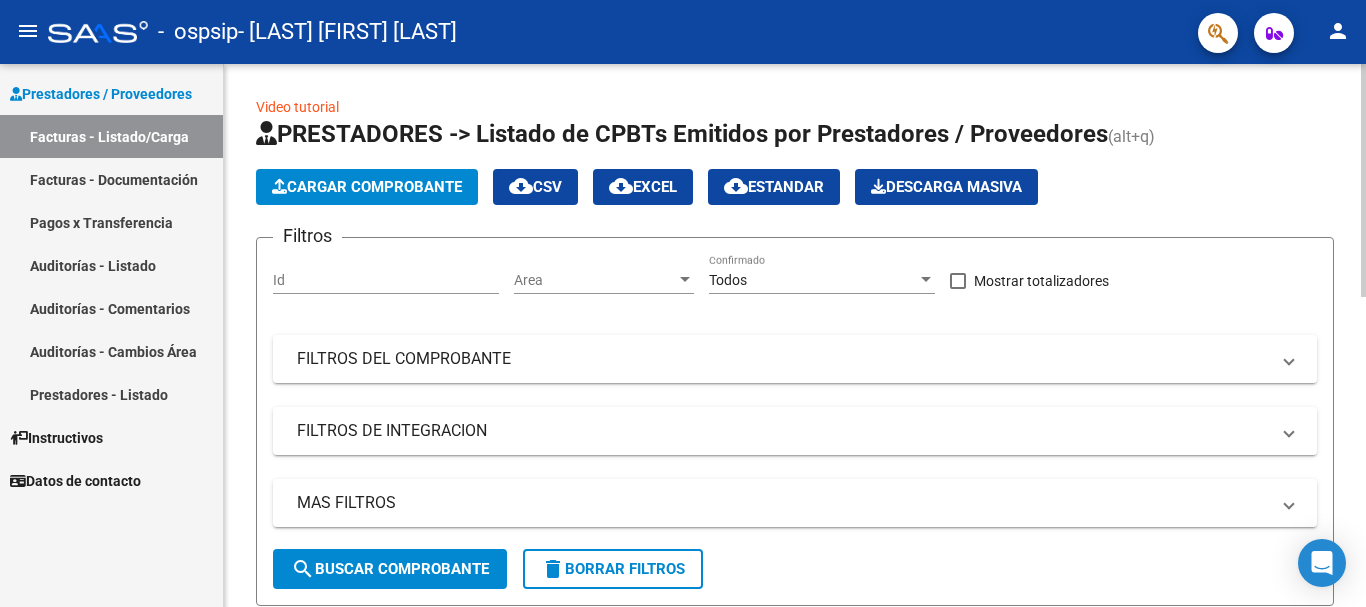click on "Cargar Comprobante" 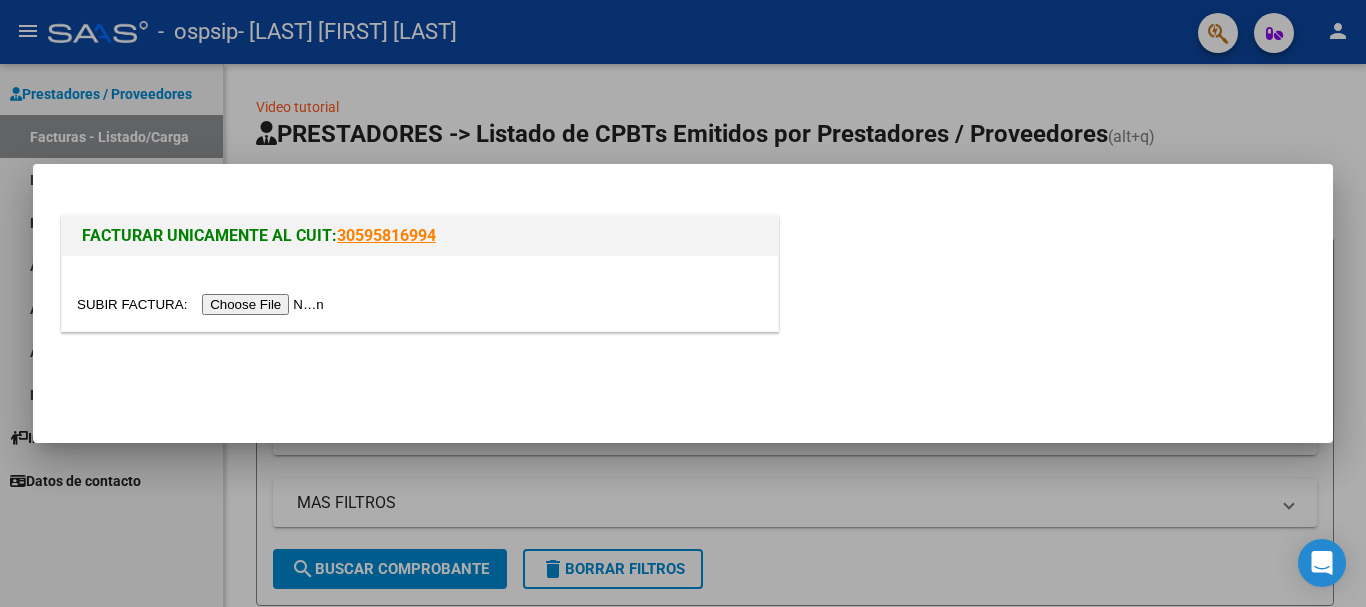 click at bounding box center [203, 304] 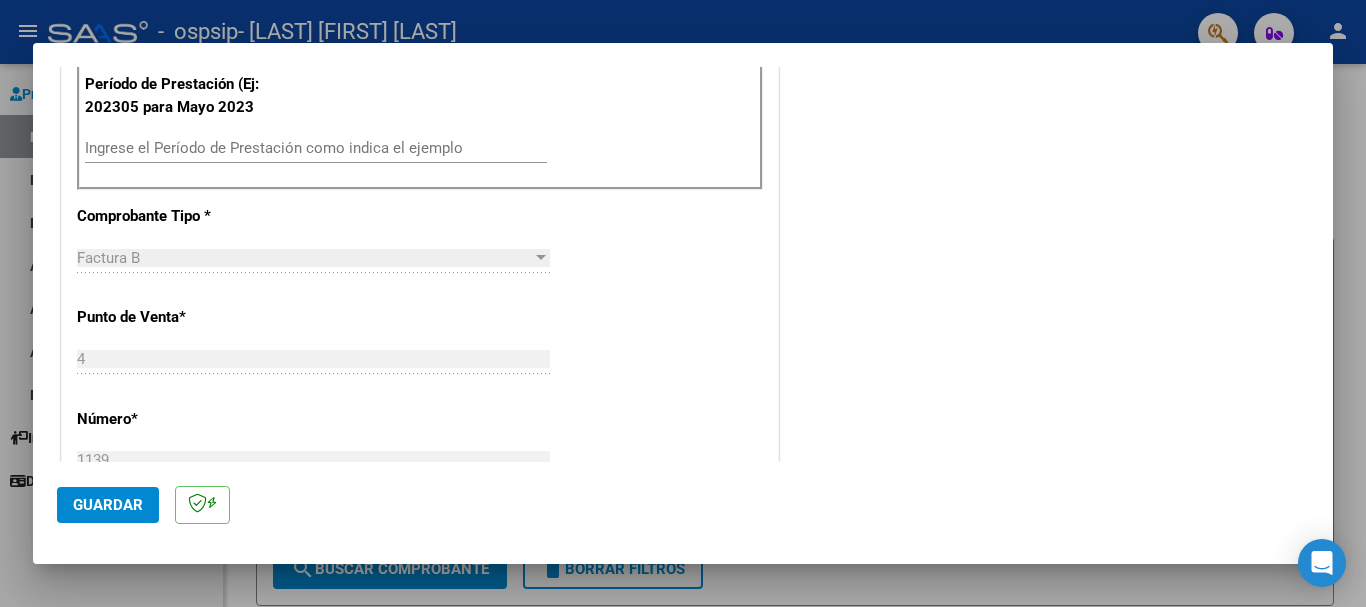 scroll, scrollTop: 600, scrollLeft: 0, axis: vertical 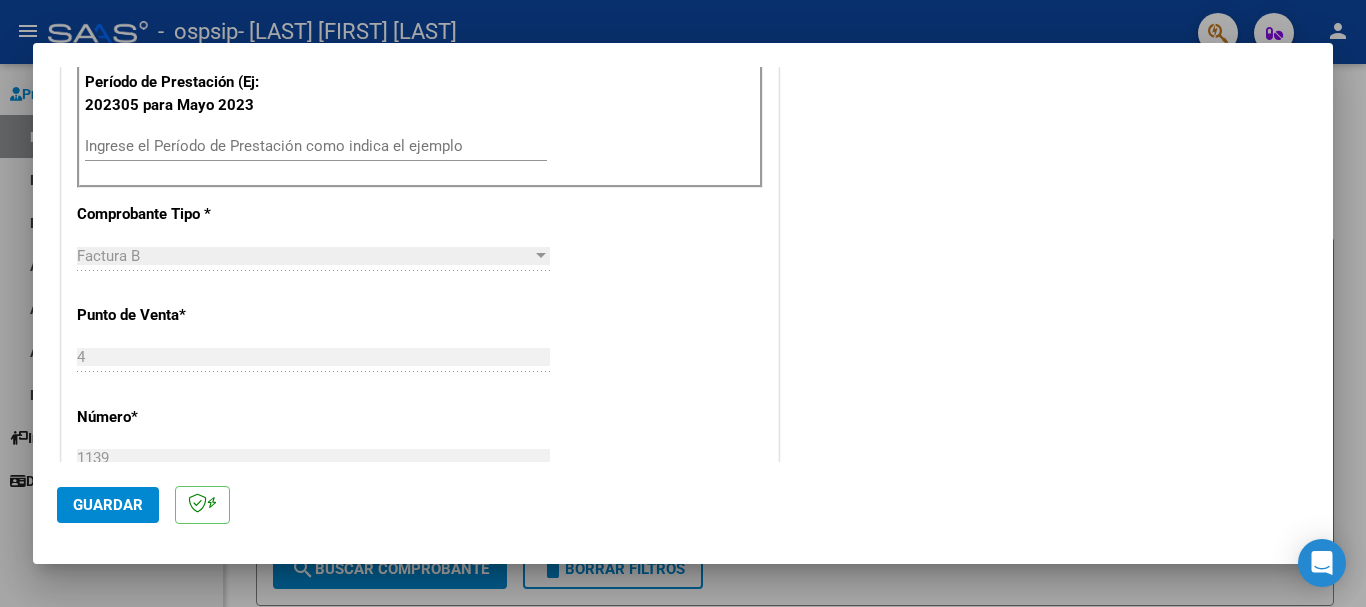 click on "Ingrese el Período de Prestación como indica el ejemplo" at bounding box center (316, 155) 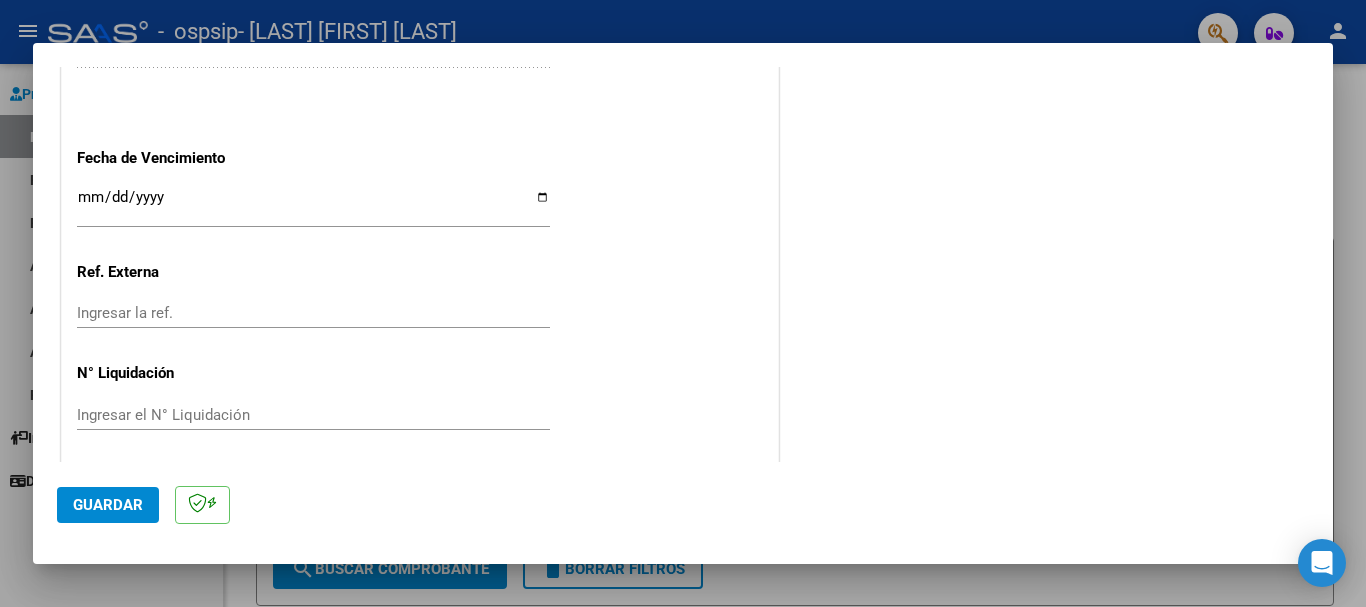 scroll, scrollTop: 1327, scrollLeft: 0, axis: vertical 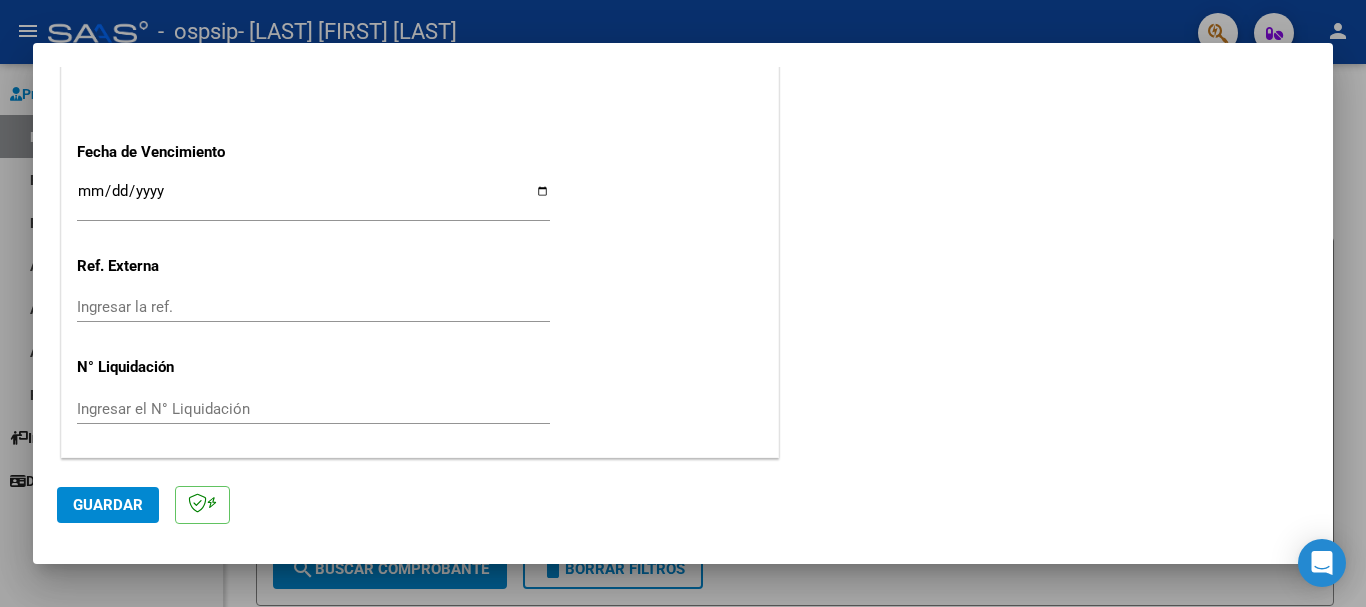 type on "202507" 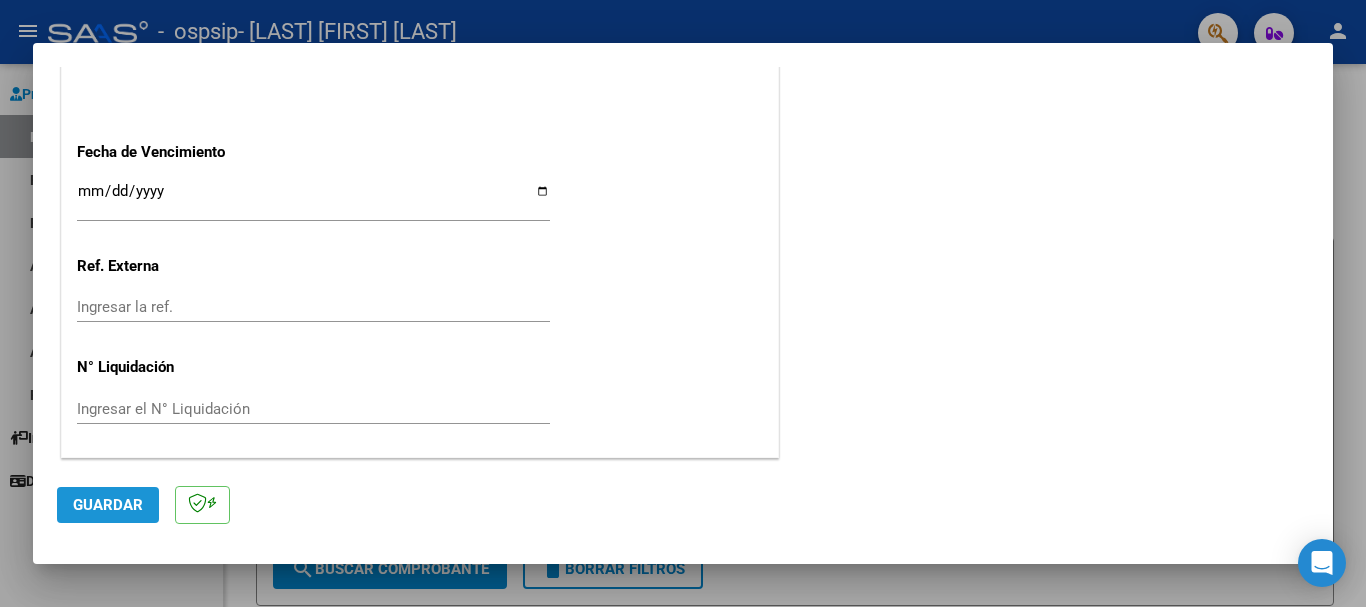 click on "Guardar" 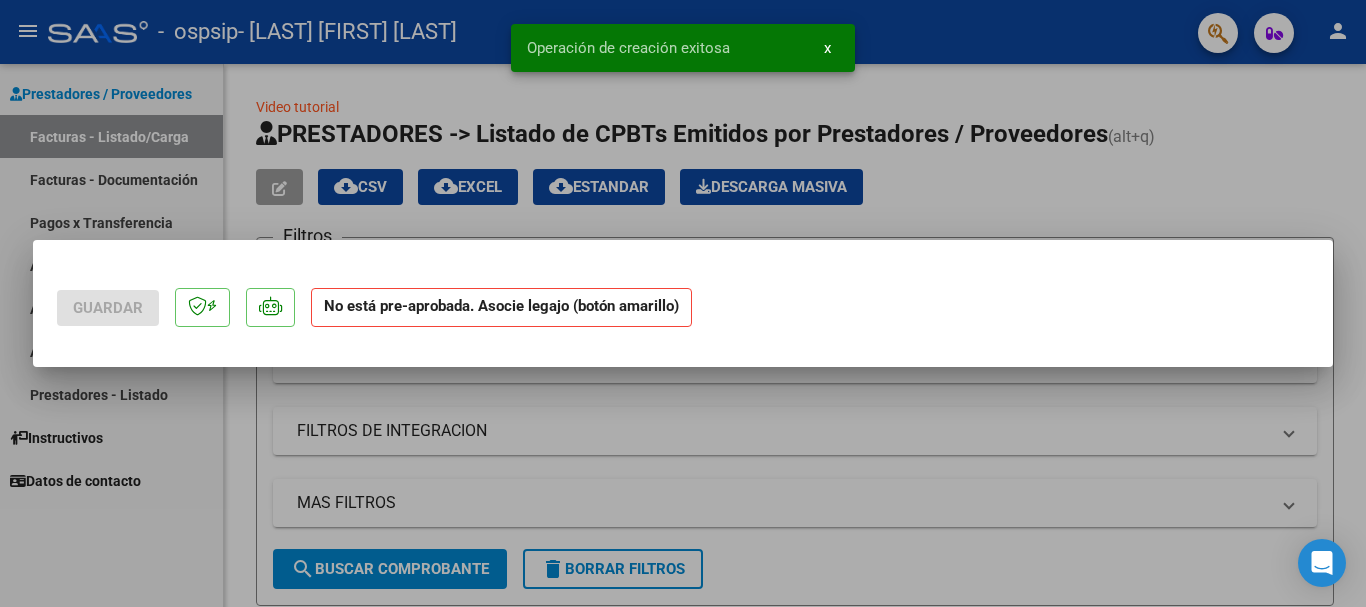 scroll, scrollTop: 0, scrollLeft: 0, axis: both 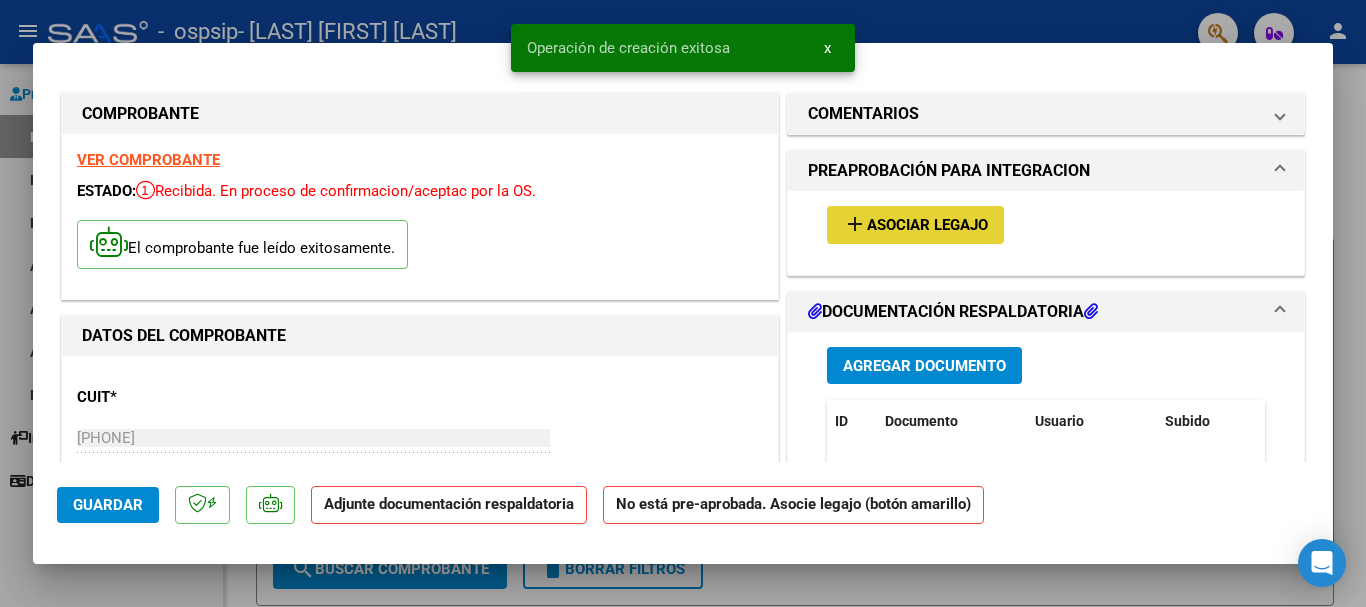 click on "add" at bounding box center (855, 224) 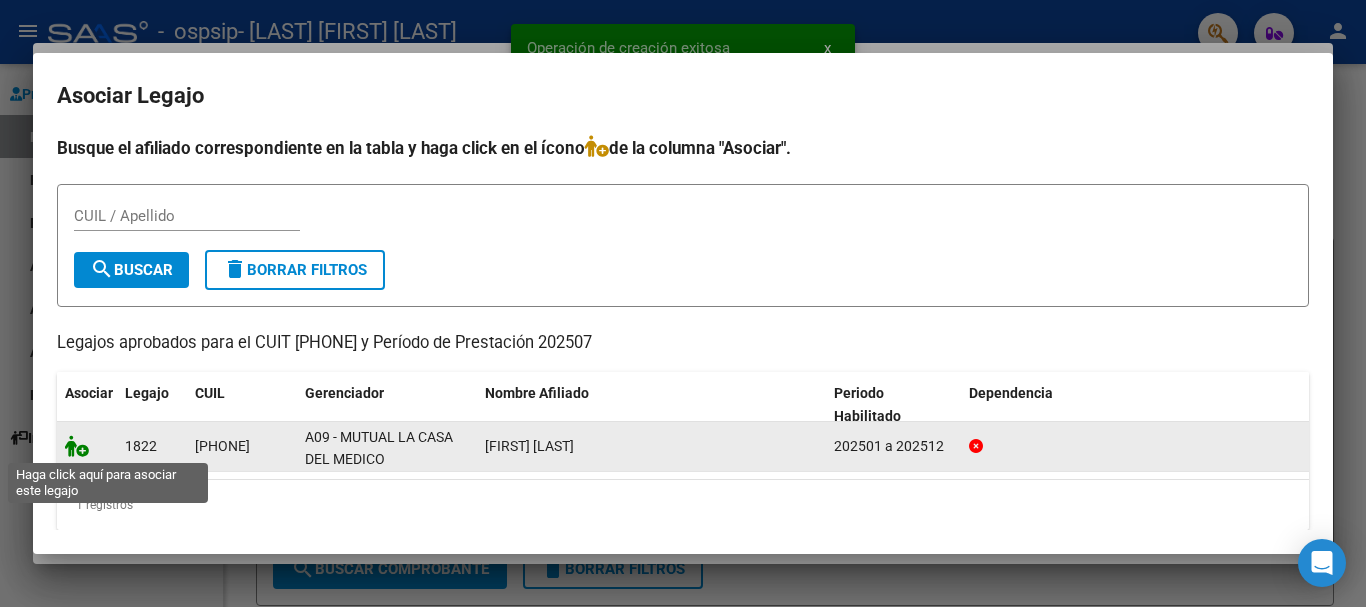 click 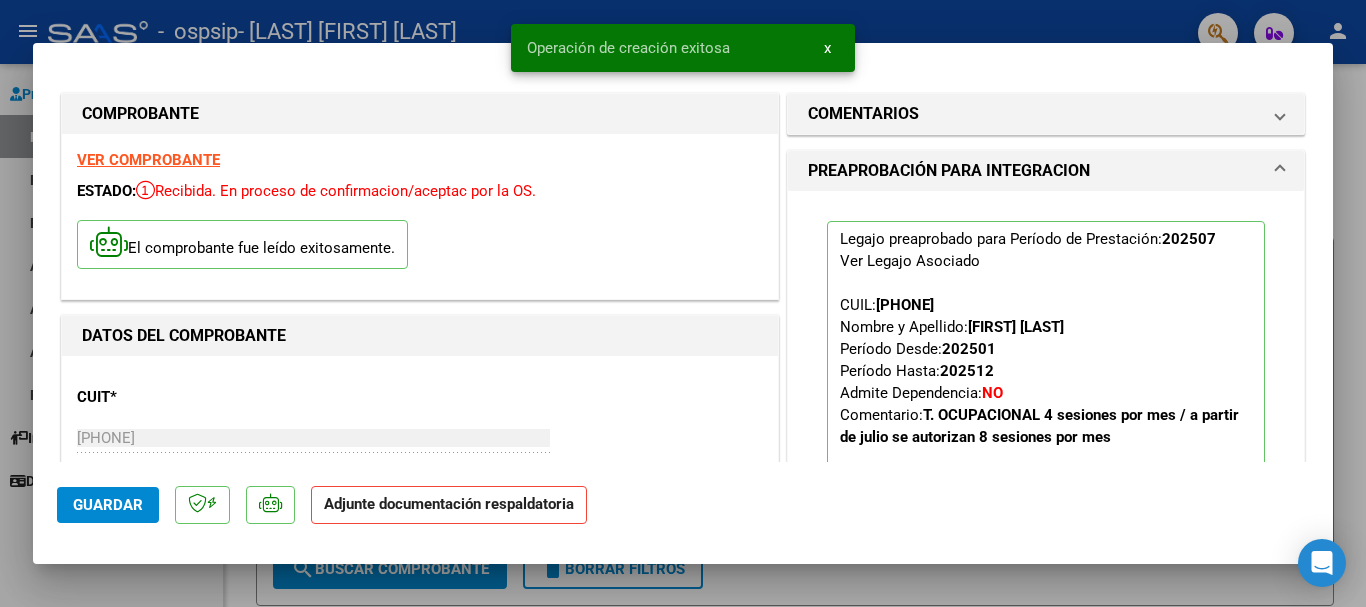 scroll, scrollTop: 400, scrollLeft: 0, axis: vertical 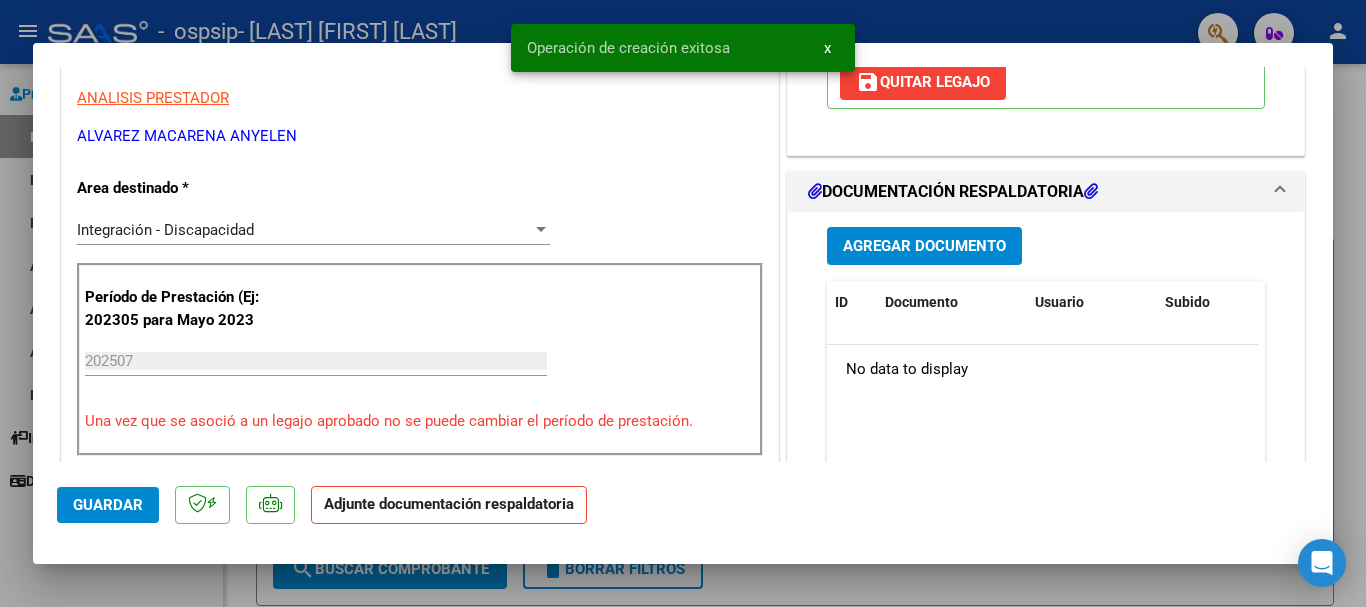 click on "Agregar Documento" at bounding box center (924, 247) 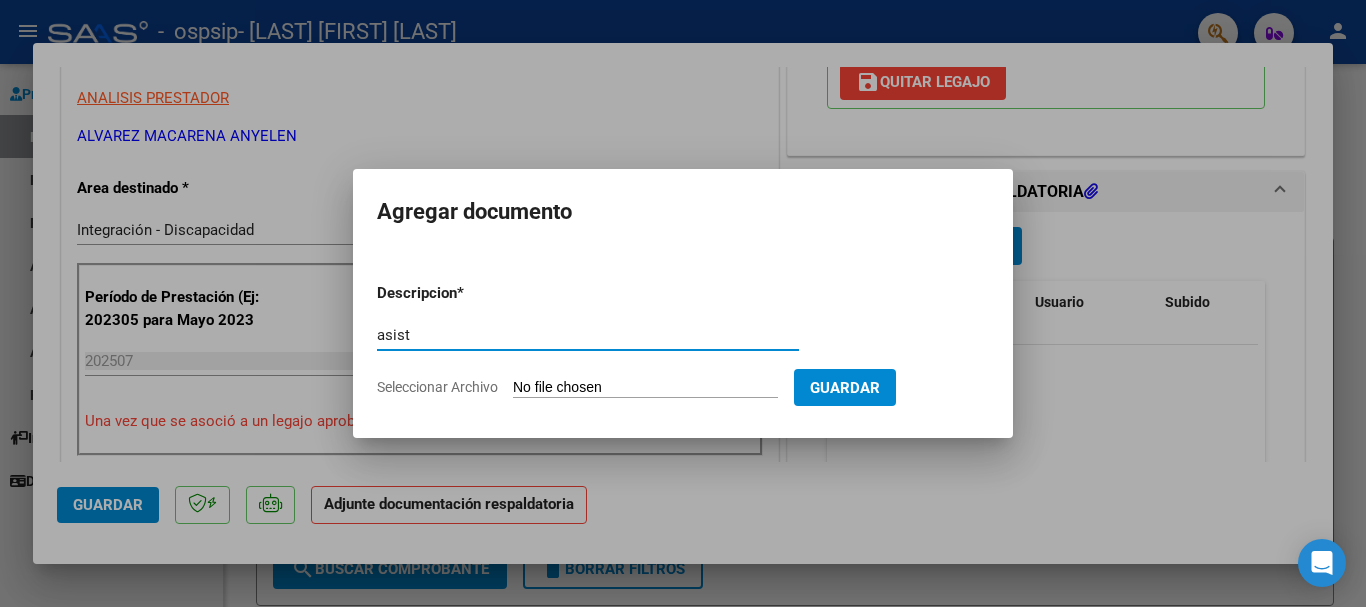 type on "asist" 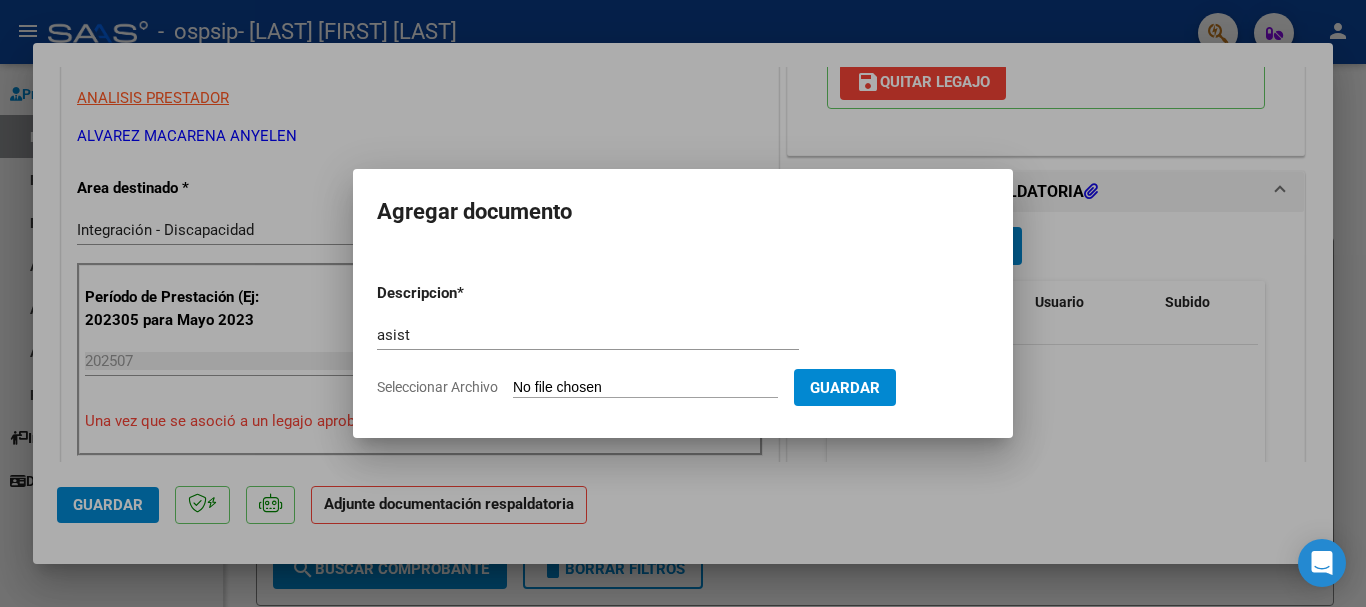 type on "C:\fakepath\IMG_[YEAR]_[MONTH]_[DAY]_[HOUR]_[MINUTE]_[SECOND]_[NUMBER].jpeg" 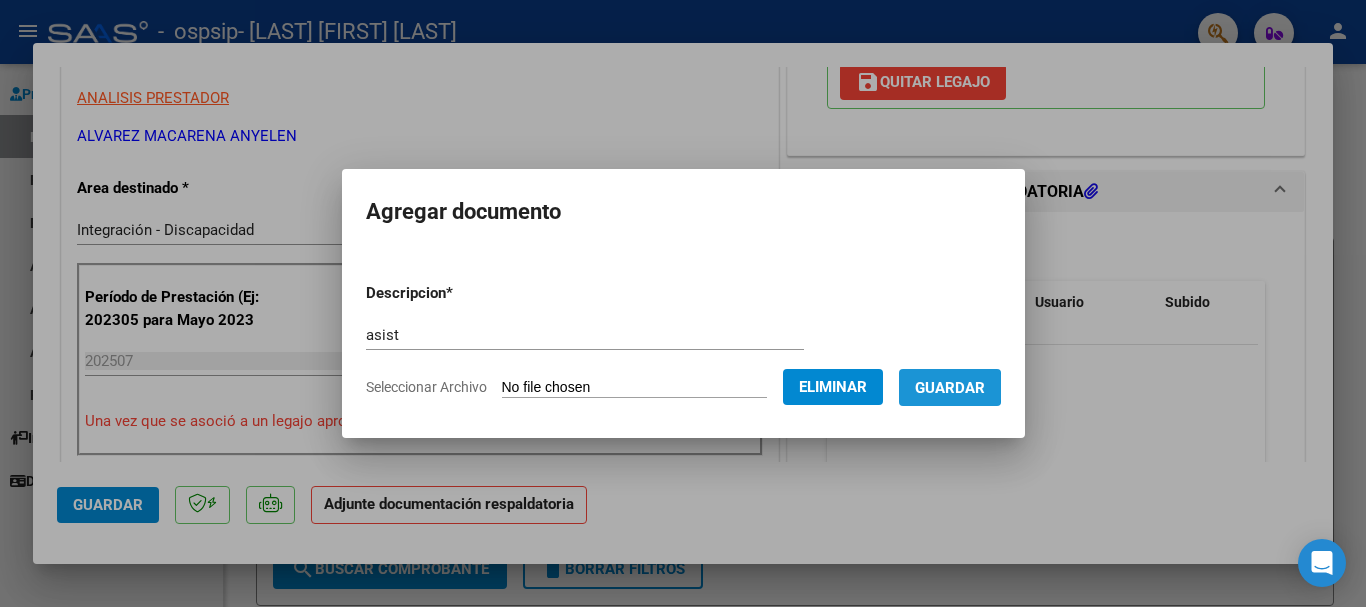 click on "Guardar" at bounding box center (950, 388) 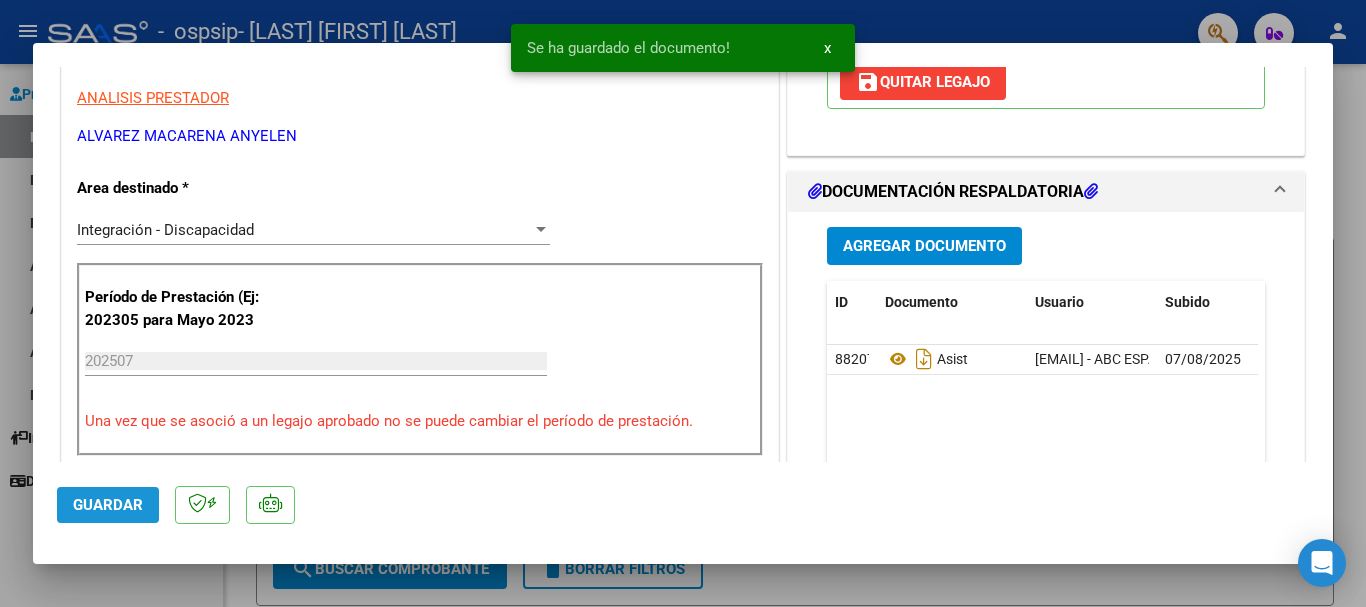 click on "Guardar" 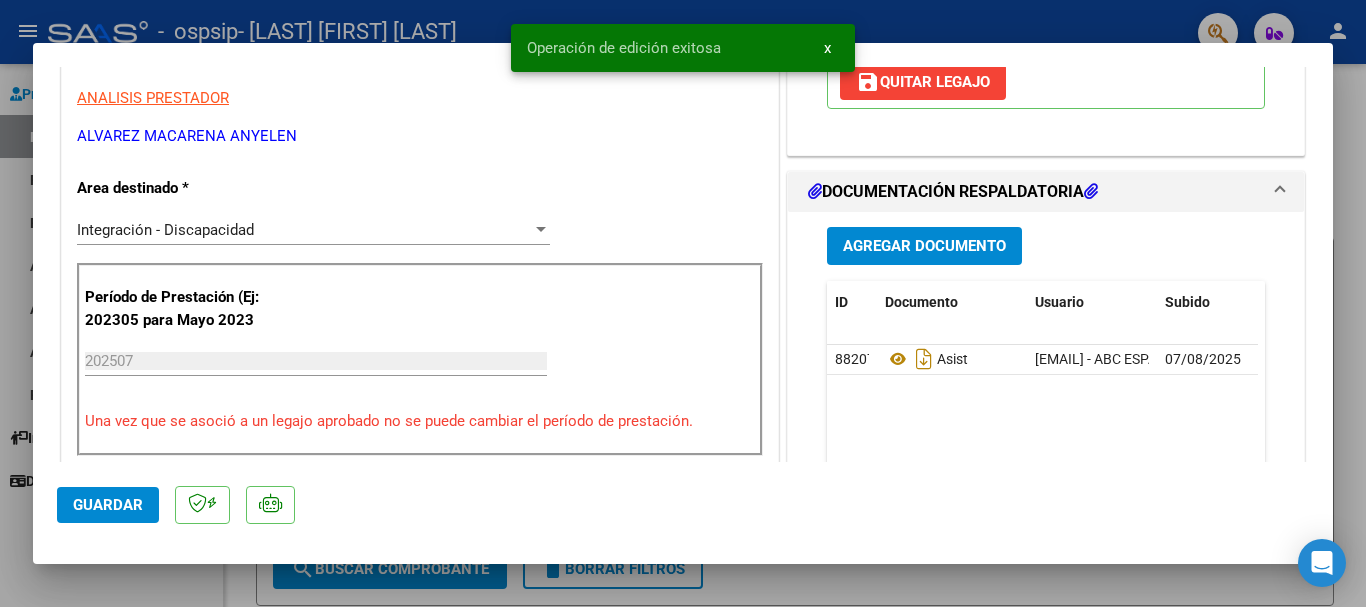 click on "Guardar" 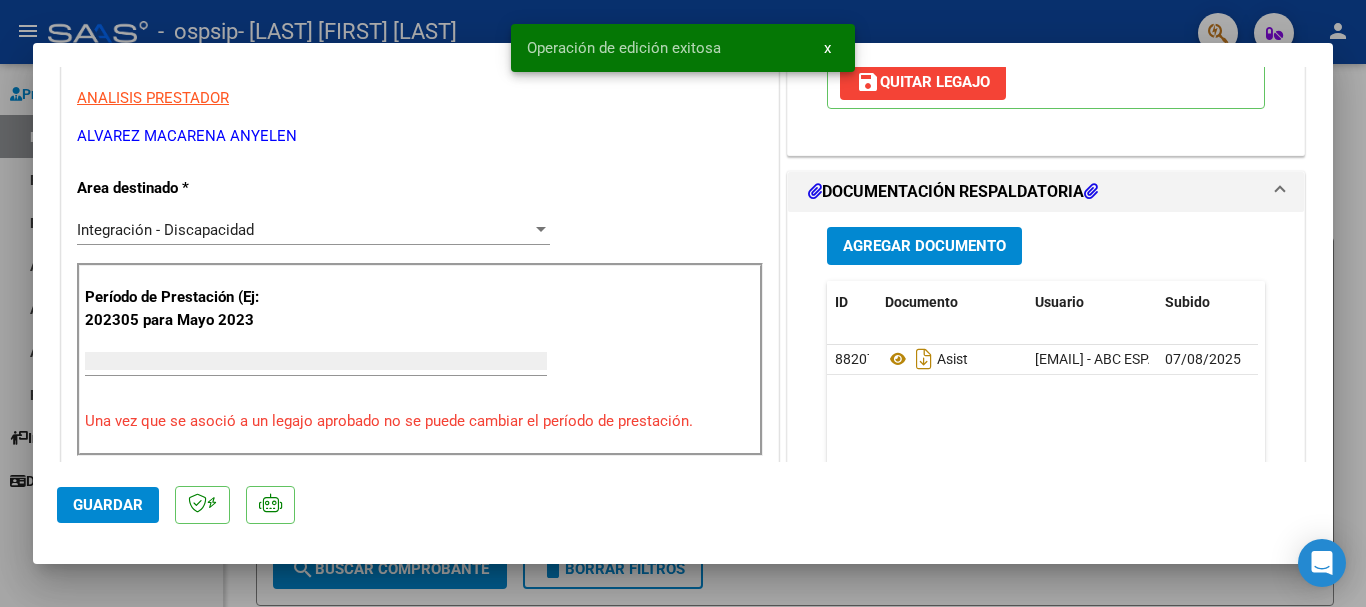 scroll, scrollTop: 339, scrollLeft: 0, axis: vertical 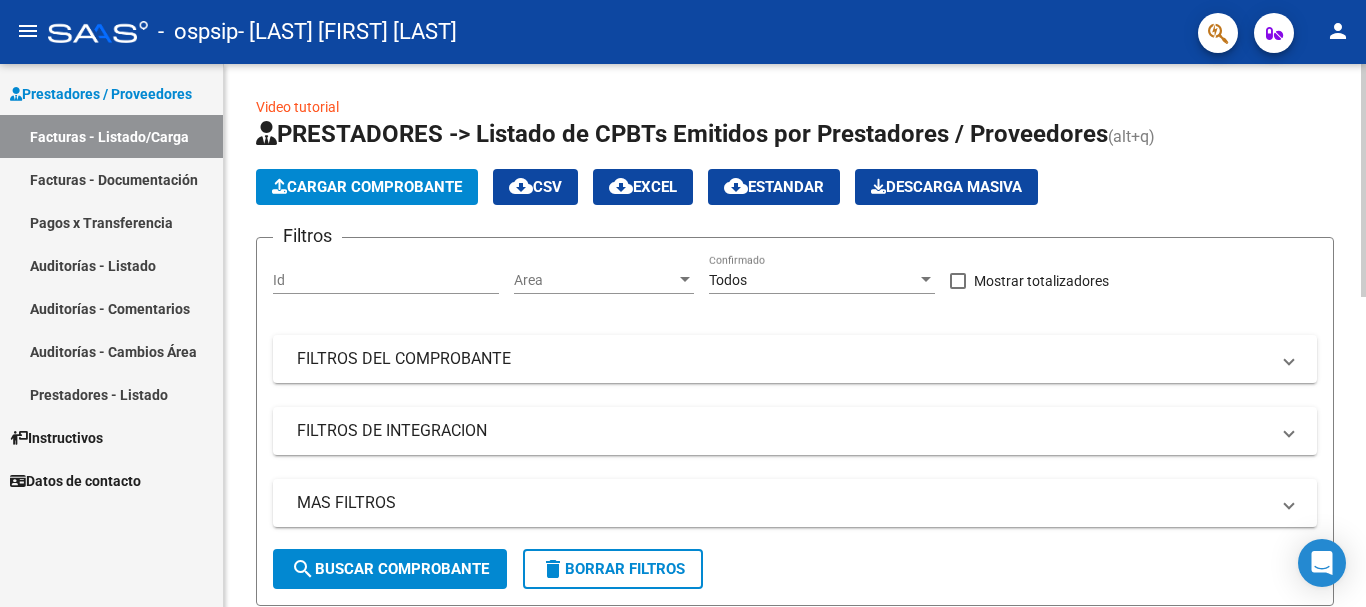 click on "Cargar Comprobante" 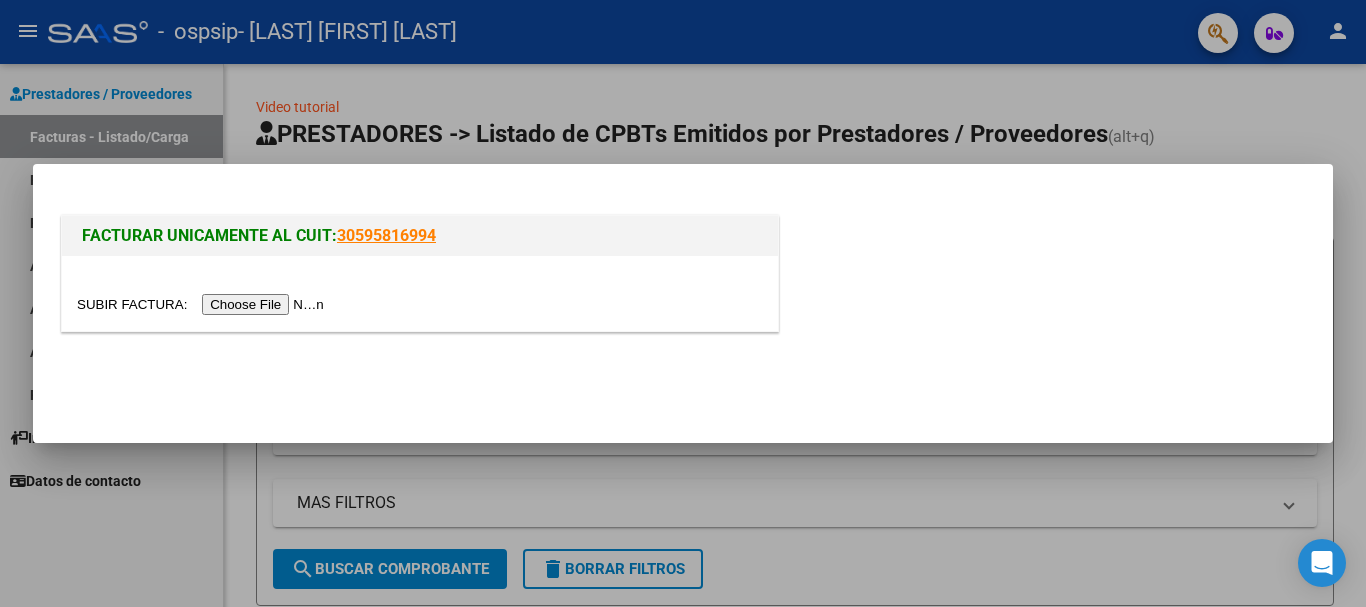 click at bounding box center (203, 304) 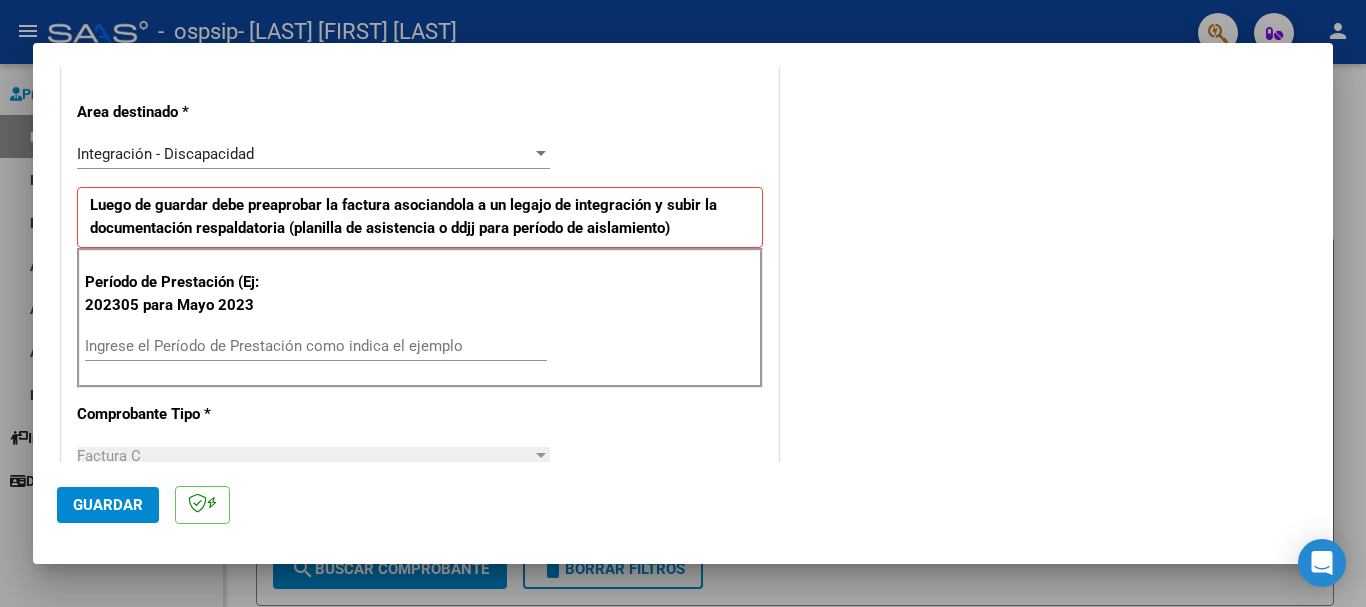 scroll, scrollTop: 600, scrollLeft: 0, axis: vertical 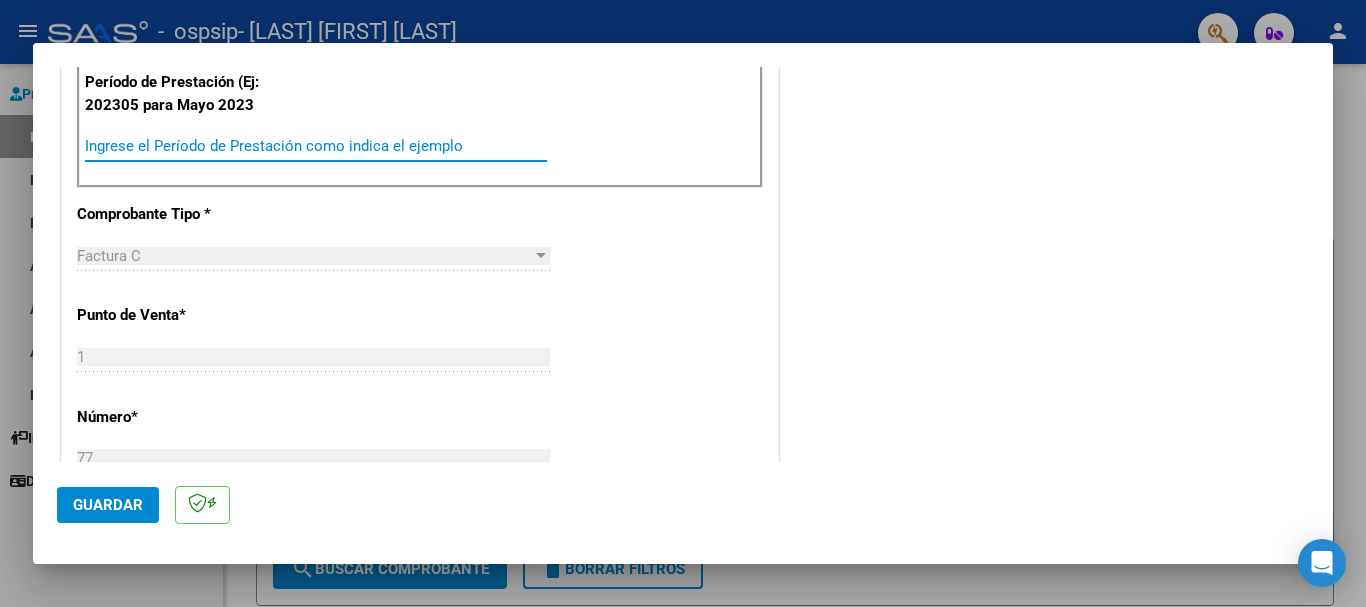 click on "Ingrese el Período de Prestación como indica el ejemplo" at bounding box center (316, 146) 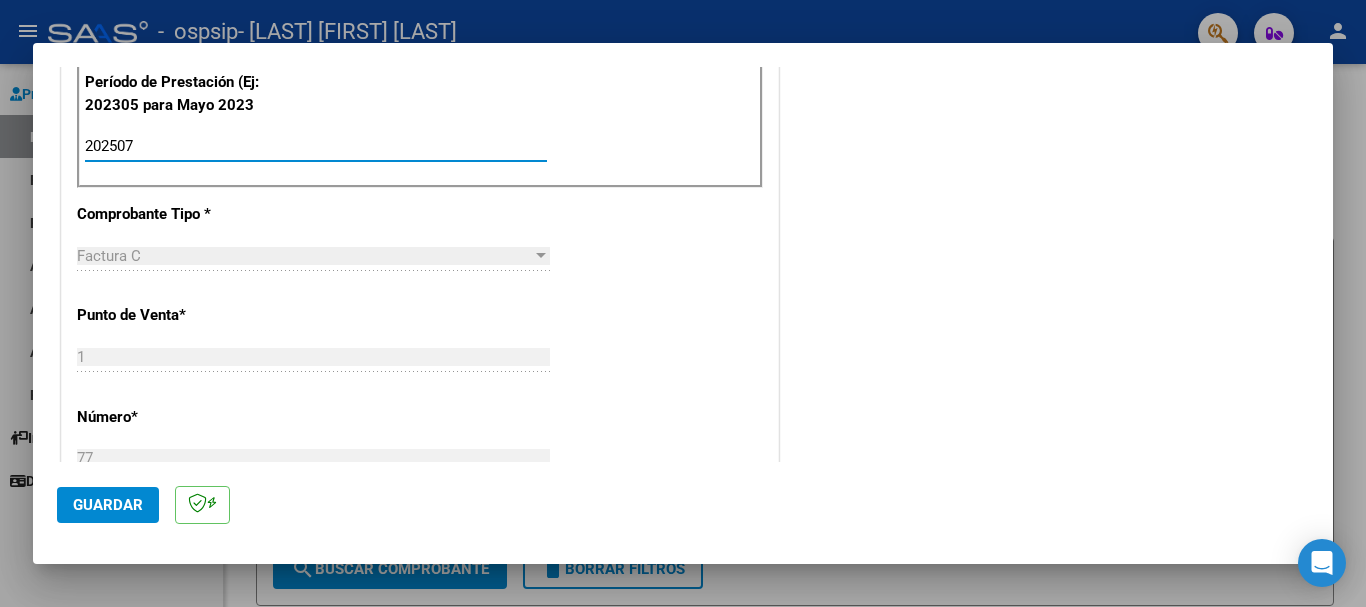 type on "202507" 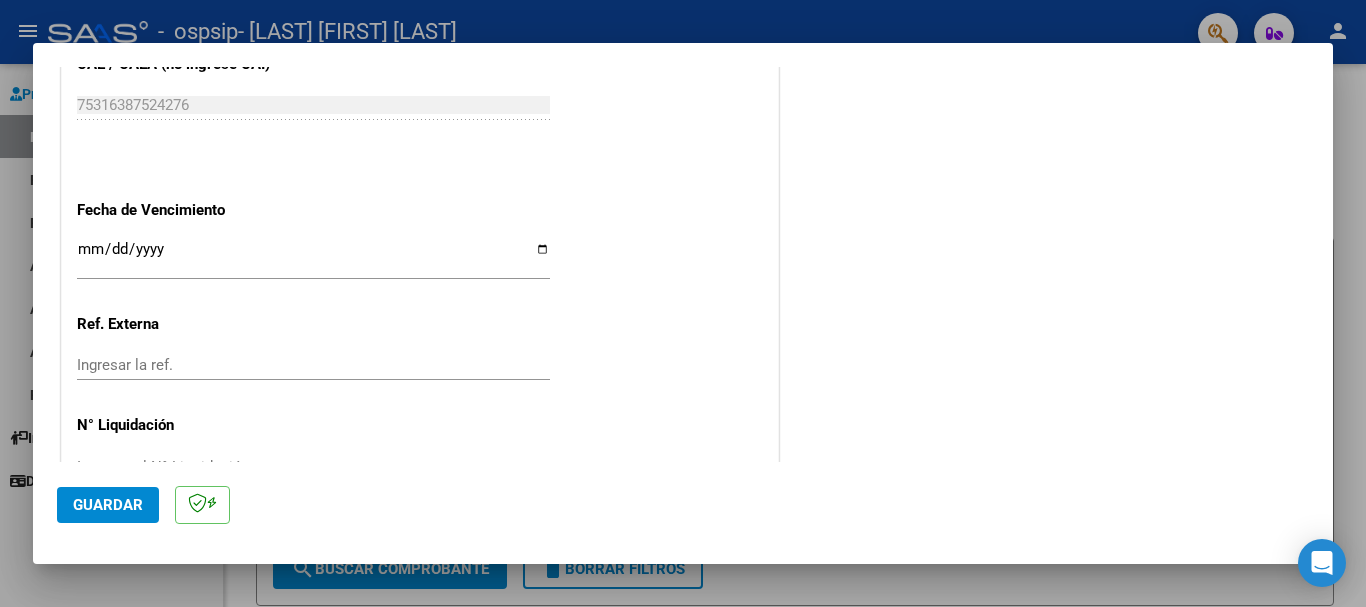 scroll, scrollTop: 1327, scrollLeft: 0, axis: vertical 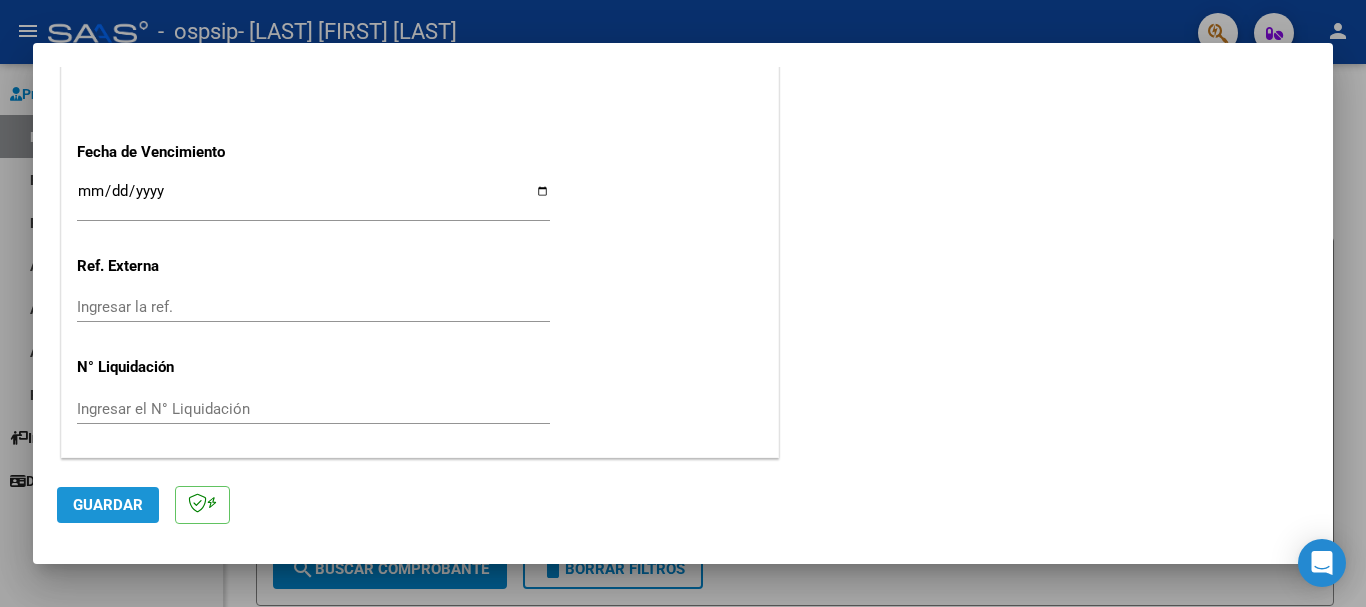 drag, startPoint x: 90, startPoint y: 510, endPoint x: 143, endPoint y: 502, distance: 53.600372 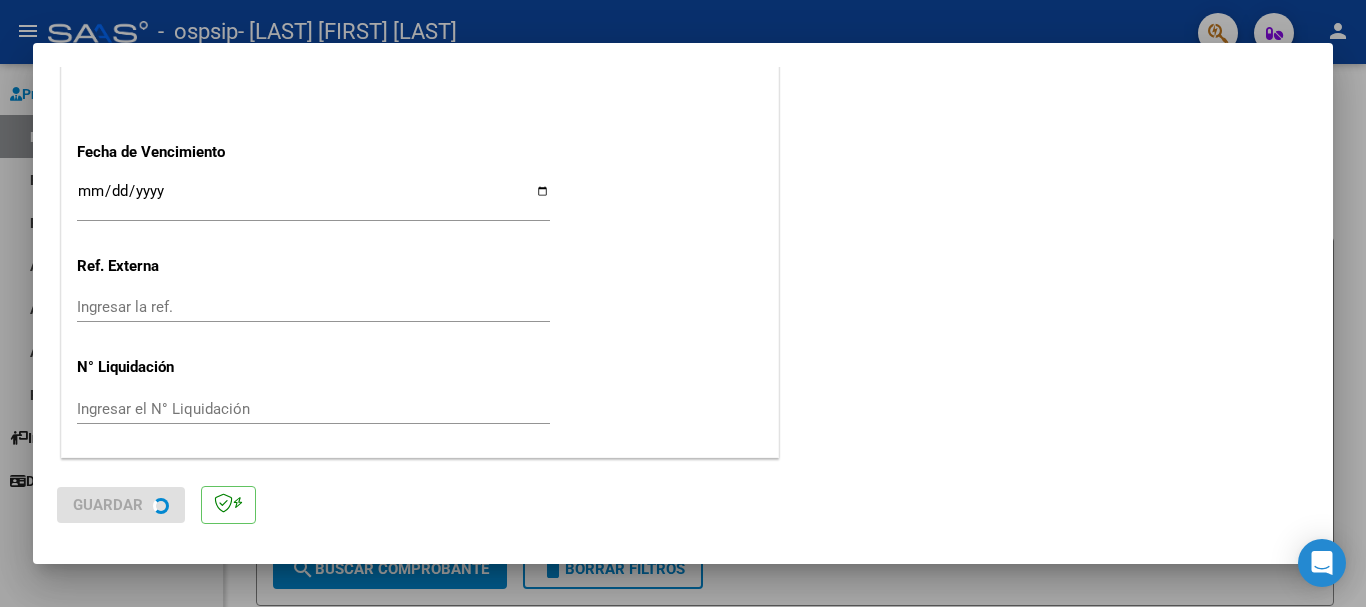 scroll, scrollTop: 0, scrollLeft: 0, axis: both 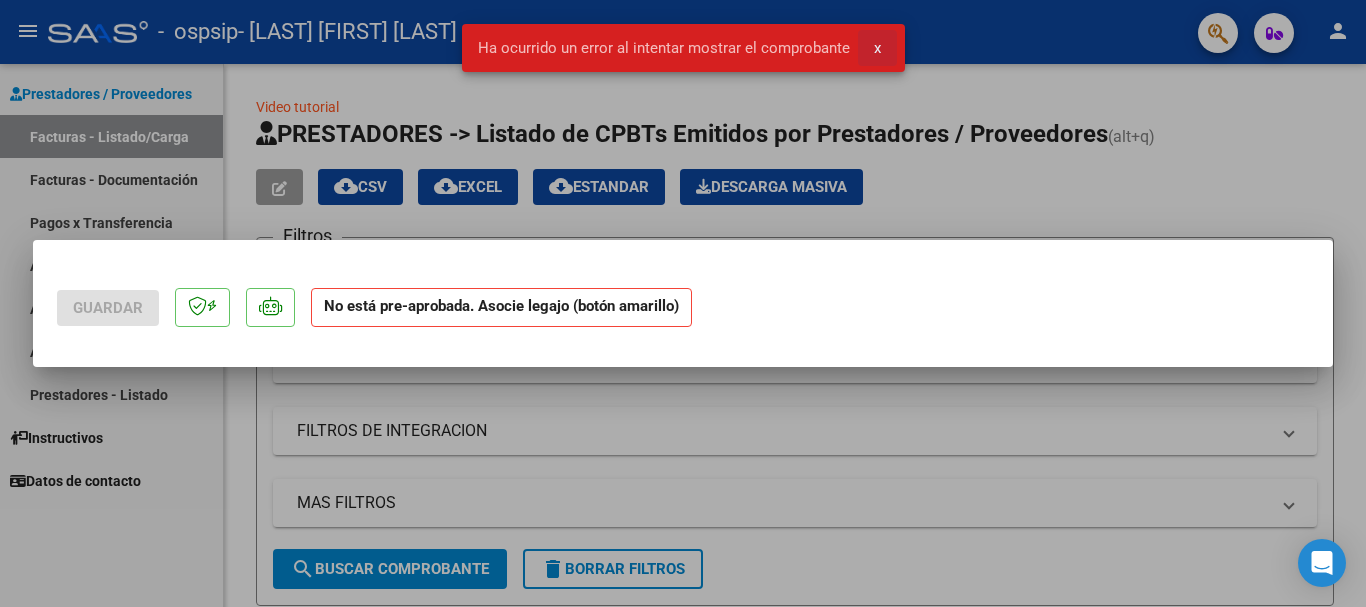 click on "x" at bounding box center (877, 48) 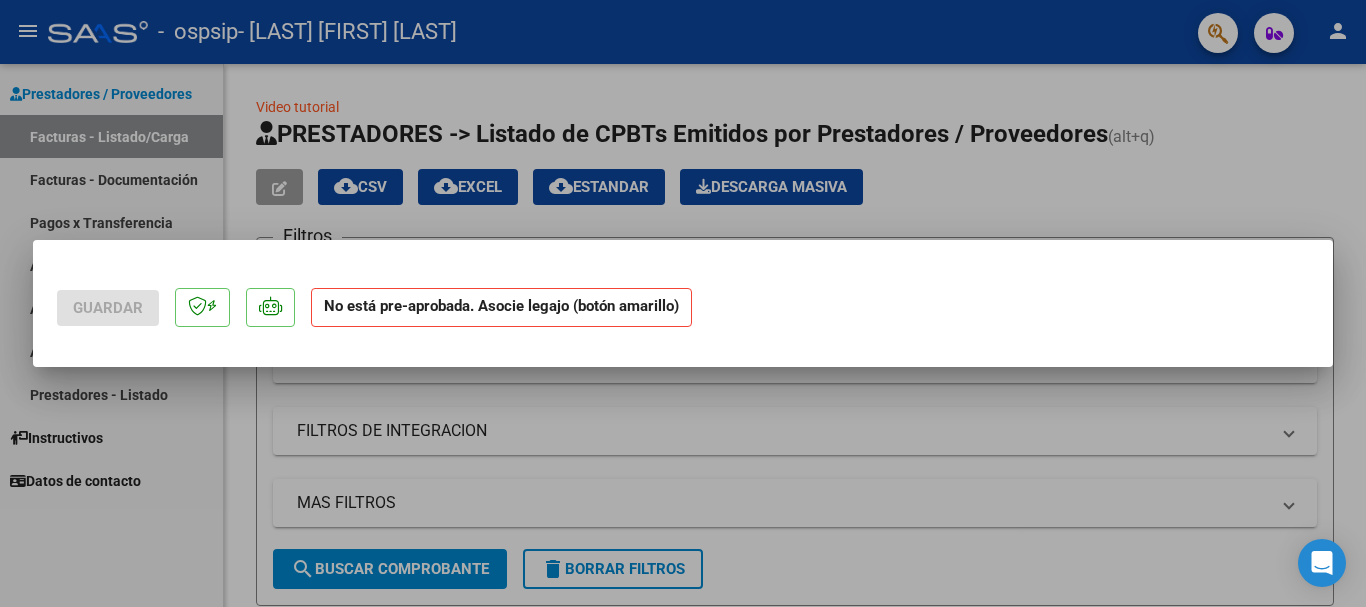 click on "No está pre-aprobada. Asocie legajo (botón amarillo)" 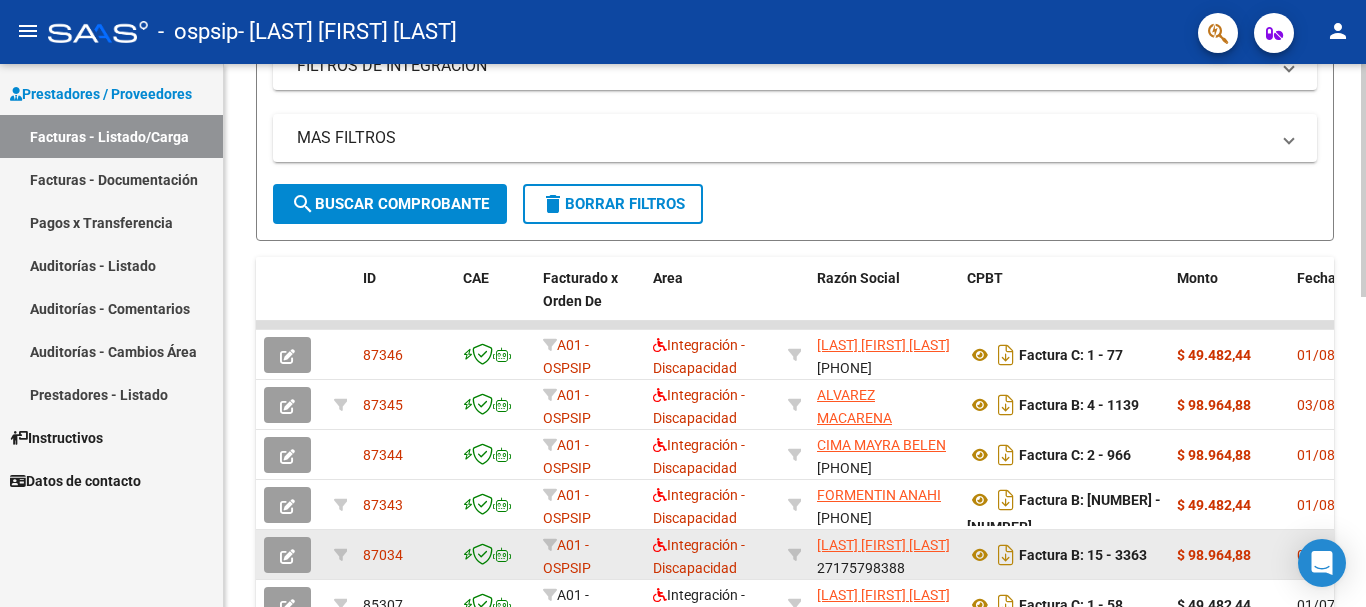 scroll, scrollTop: 400, scrollLeft: 0, axis: vertical 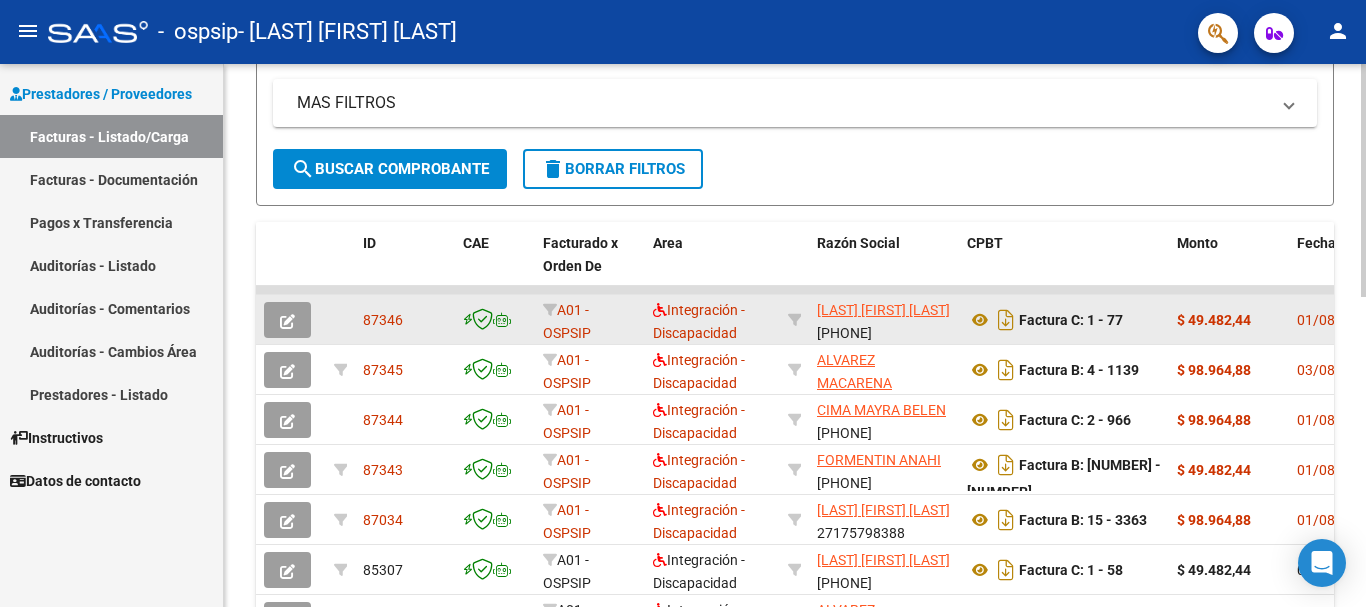 click 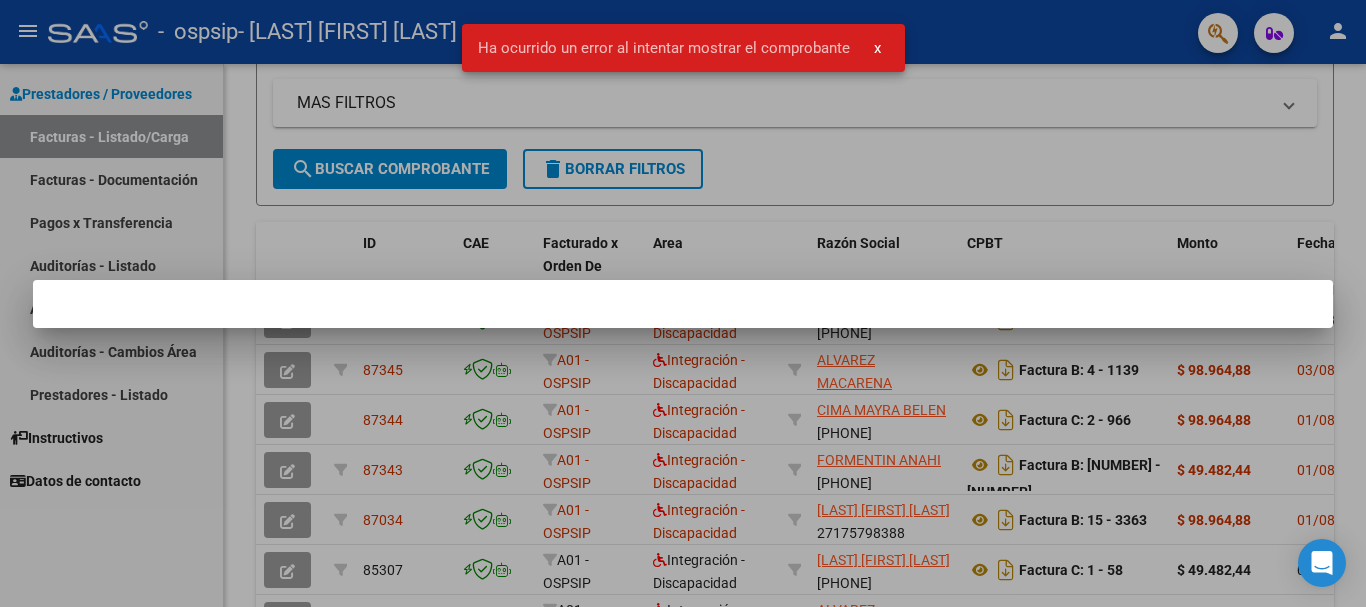 click at bounding box center (683, 303) 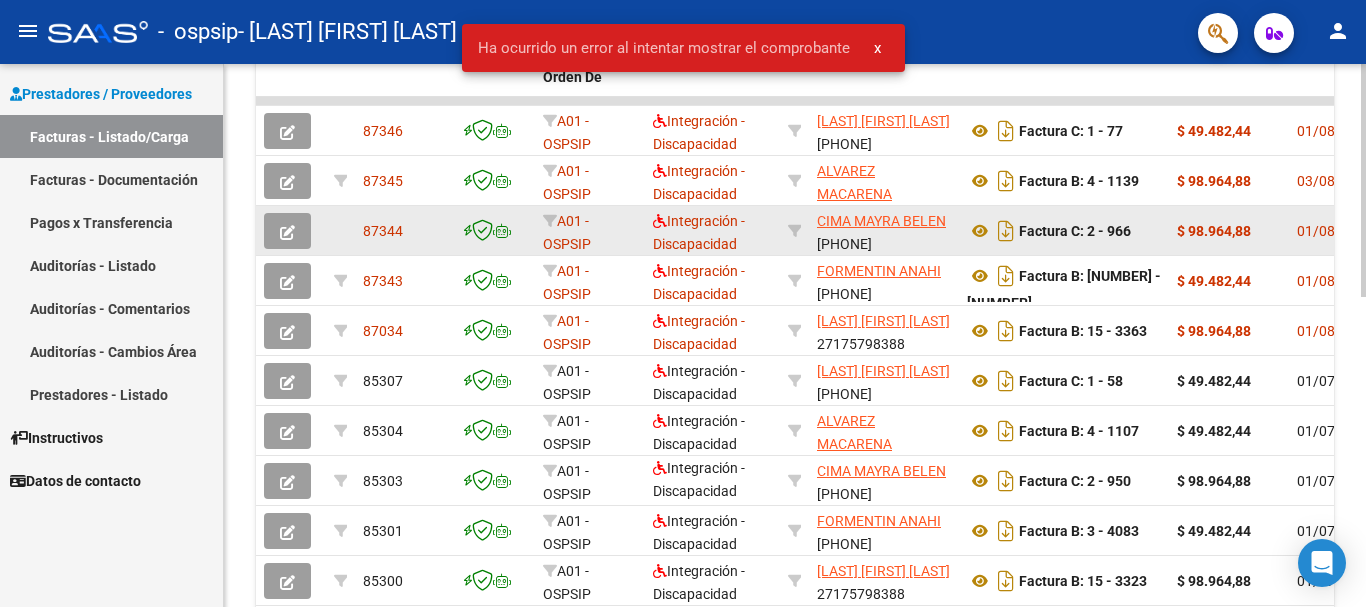 scroll, scrollTop: 700, scrollLeft: 0, axis: vertical 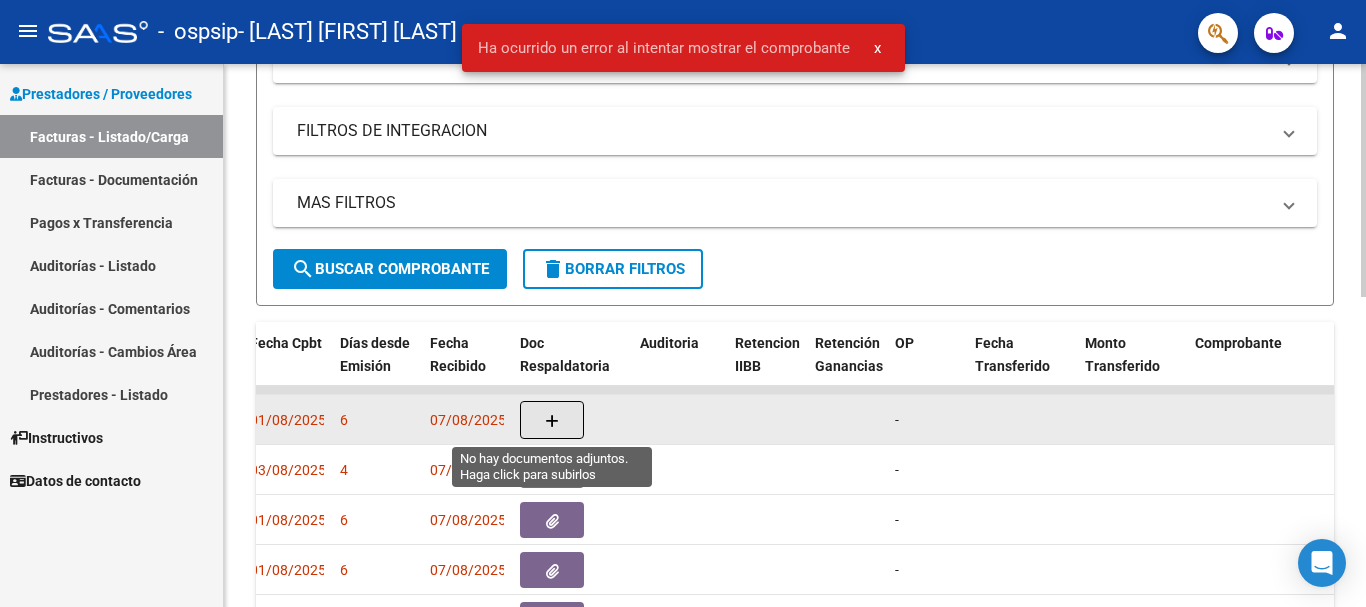 click 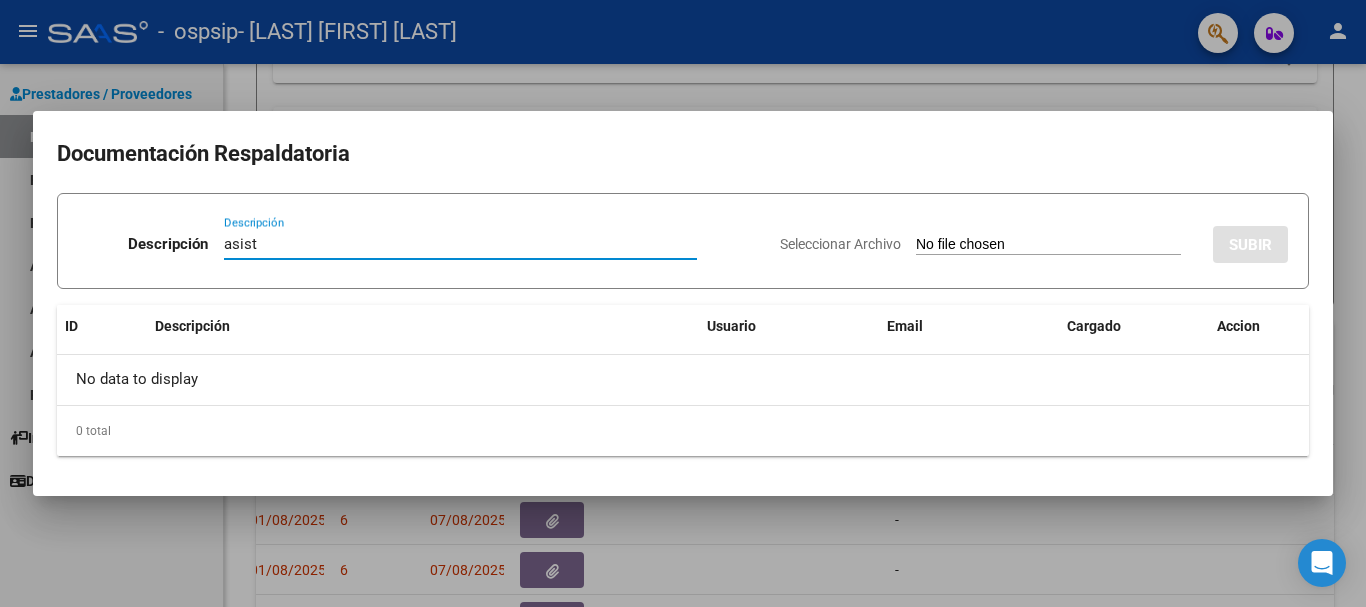 type on "asist" 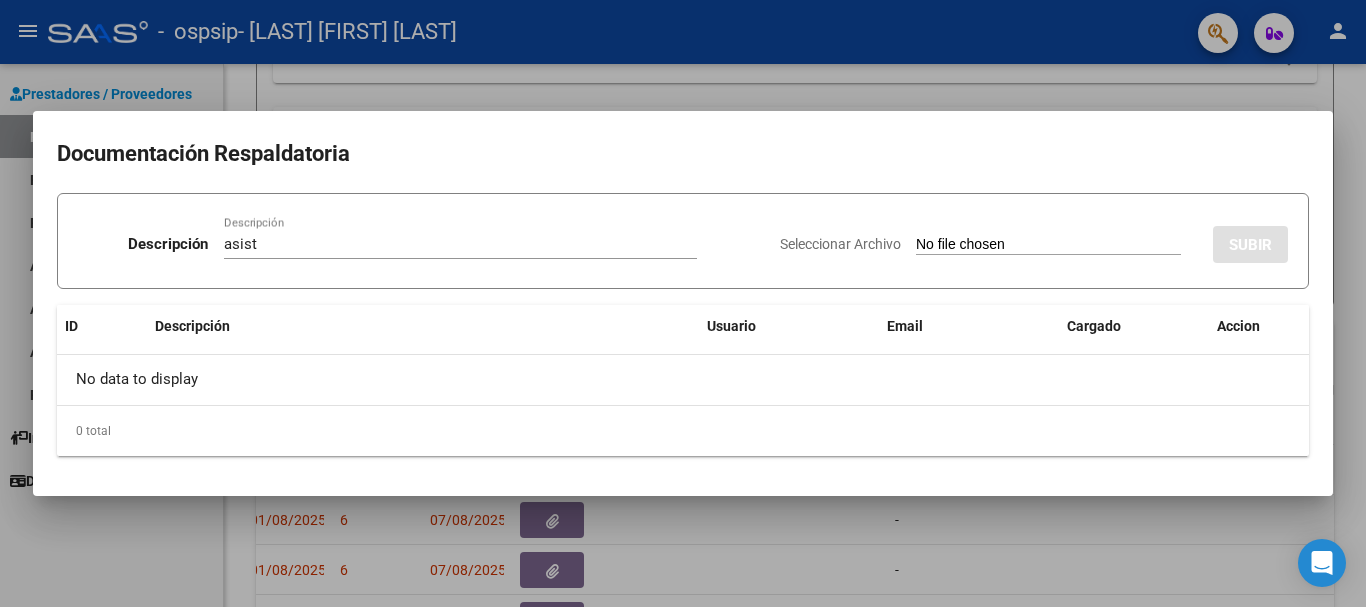 click on "Seleccionar Archivo" at bounding box center [1048, 245] 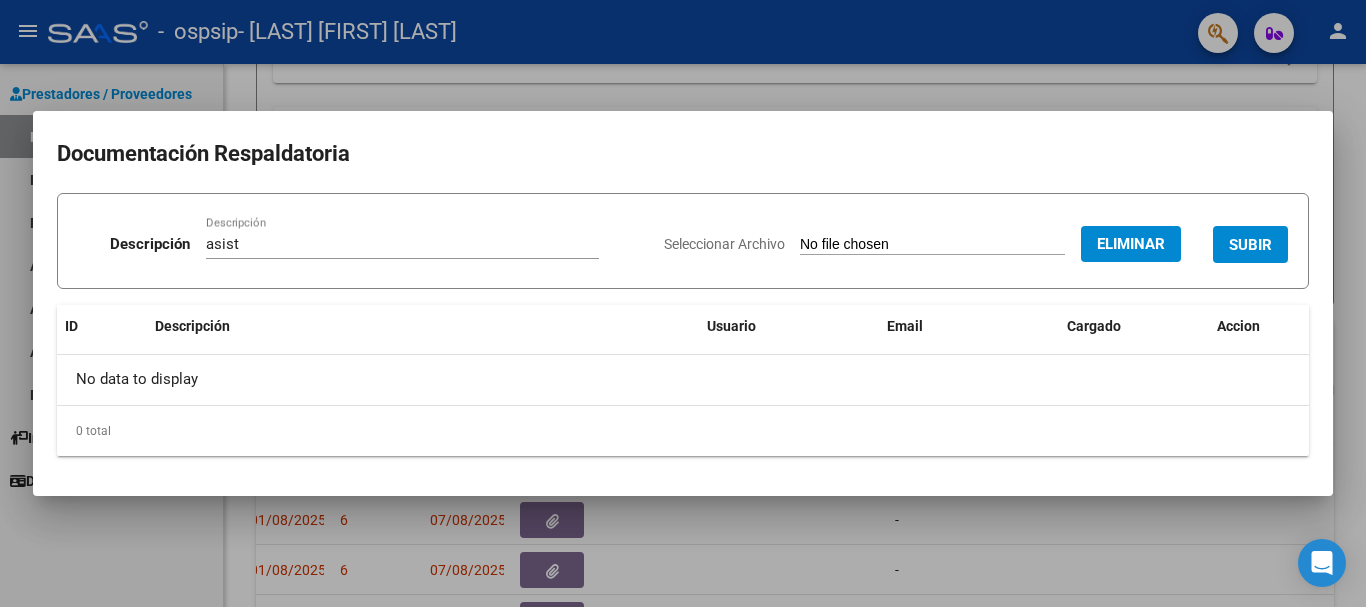 click on "SUBIR" at bounding box center [1250, 245] 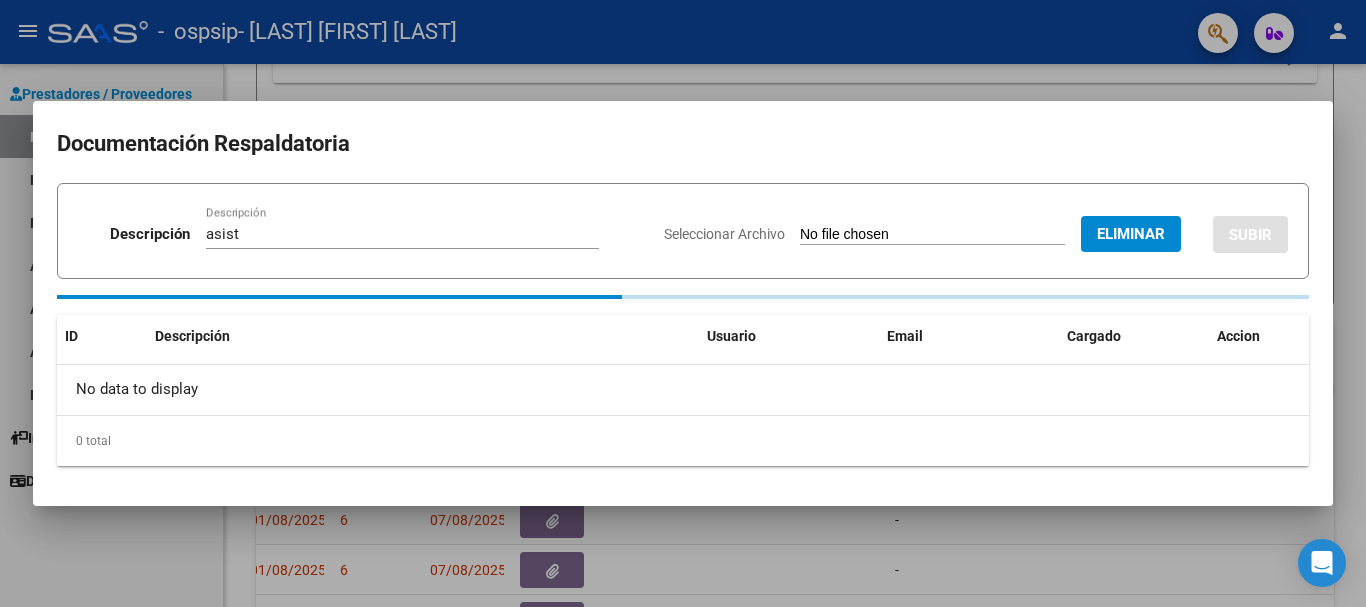 type 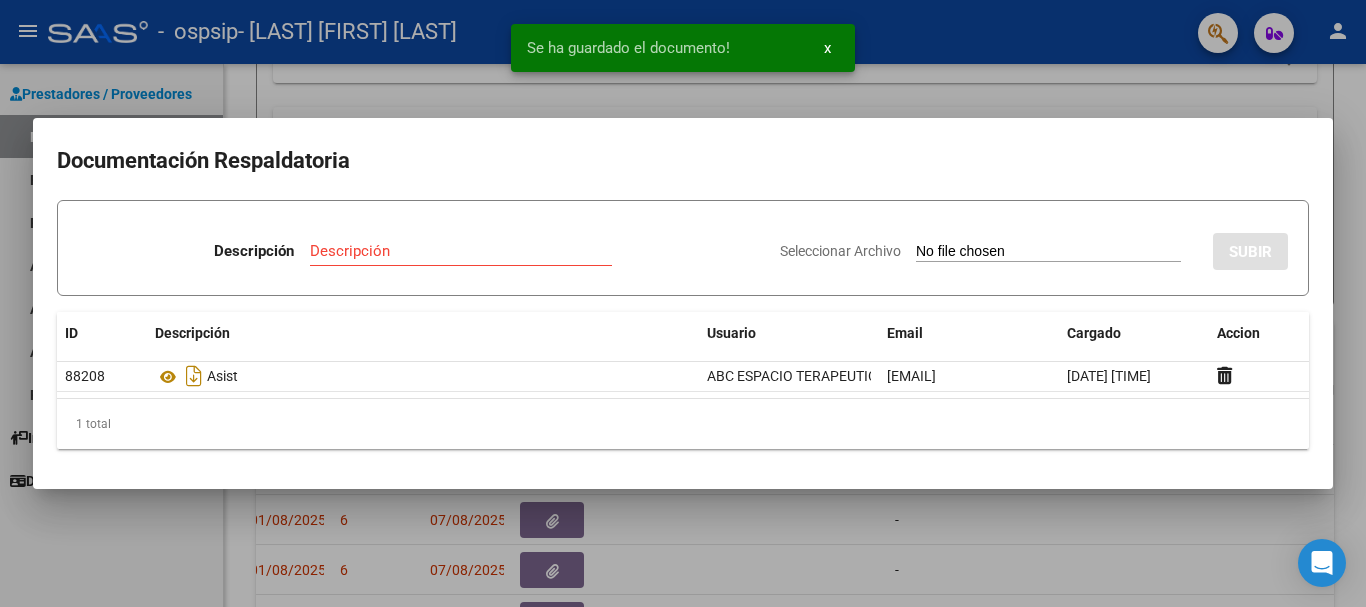 click at bounding box center [683, 303] 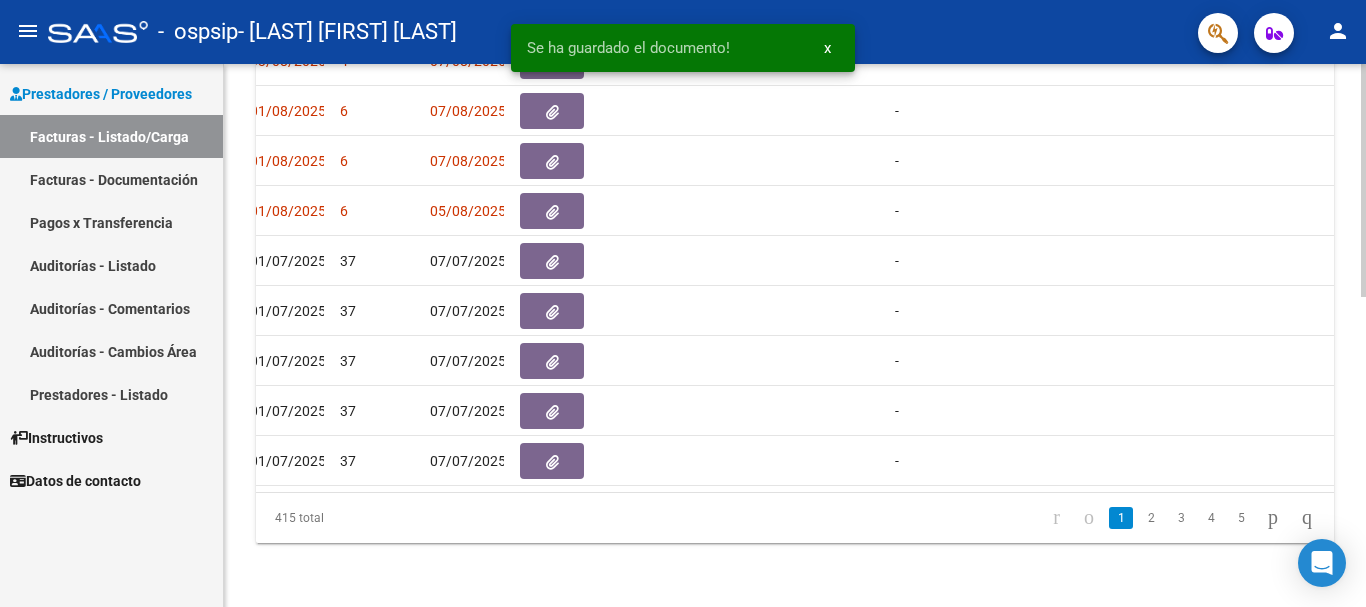scroll, scrollTop: 725, scrollLeft: 0, axis: vertical 